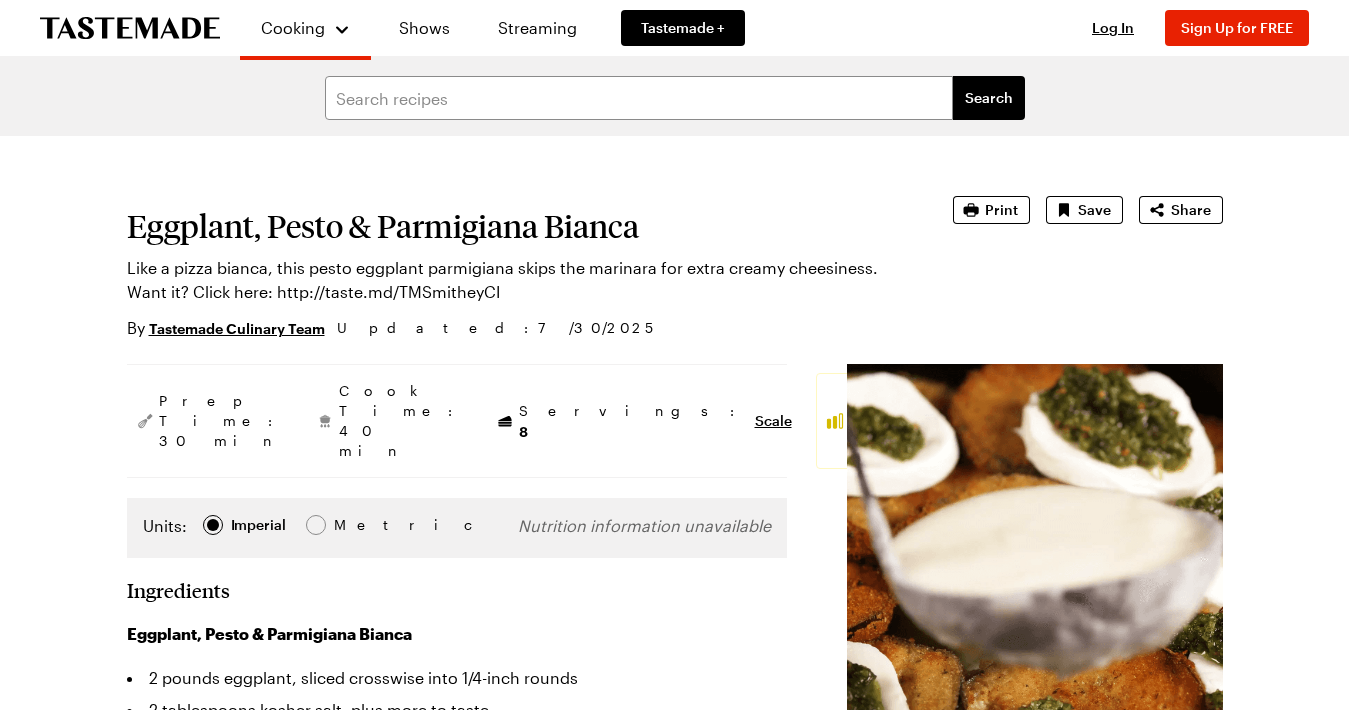 scroll, scrollTop: 0, scrollLeft: 0, axis: both 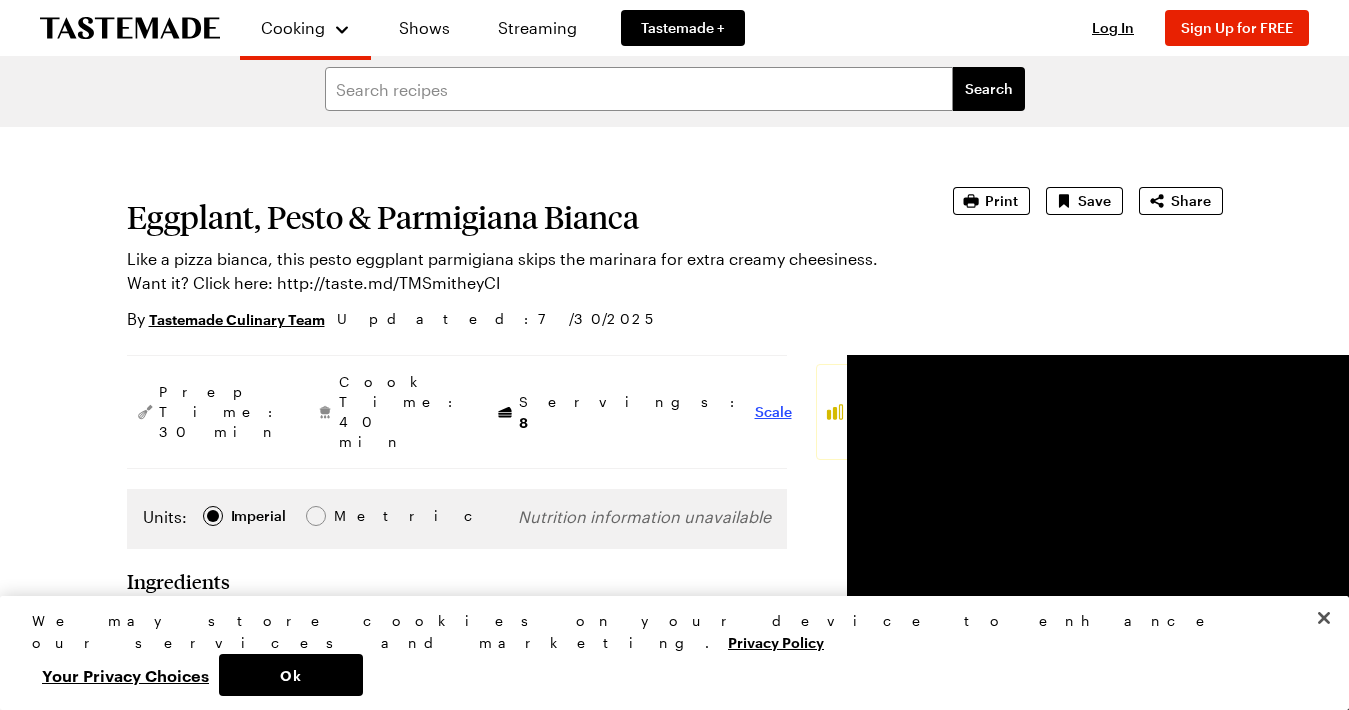 click on "Scale" at bounding box center [773, 412] 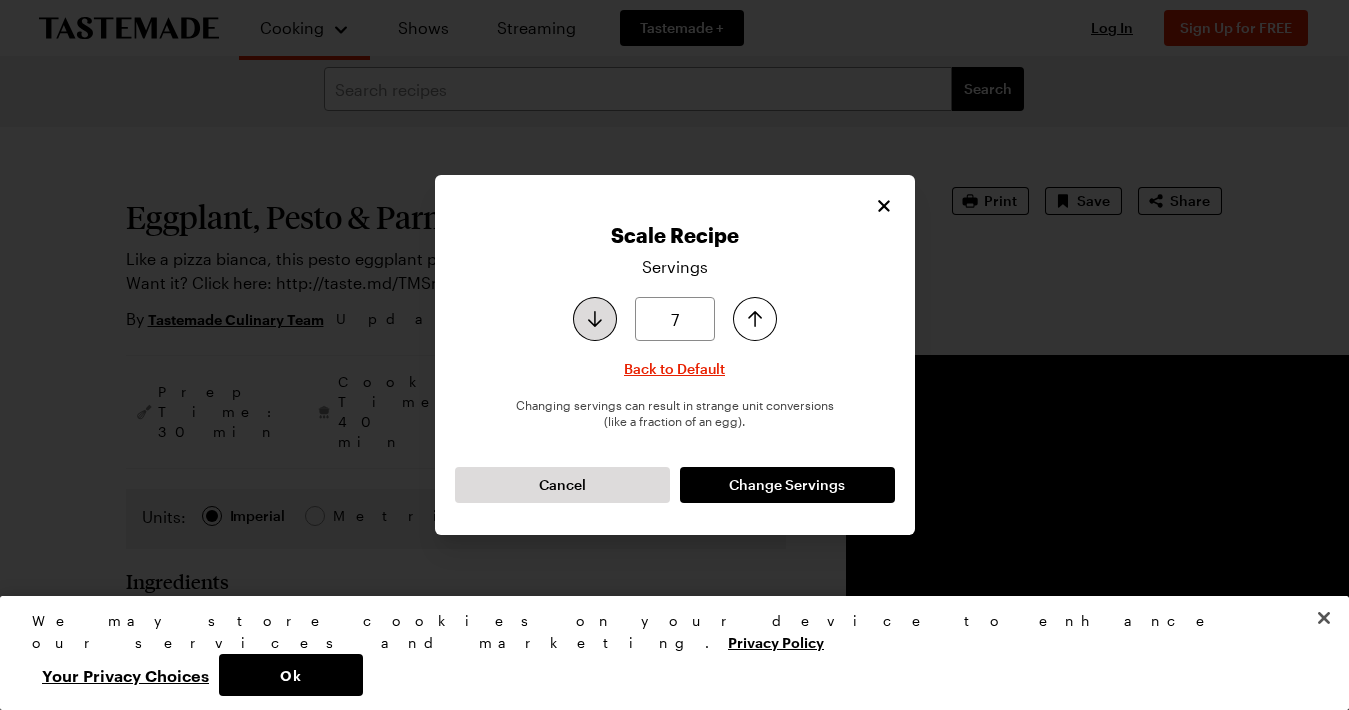 click 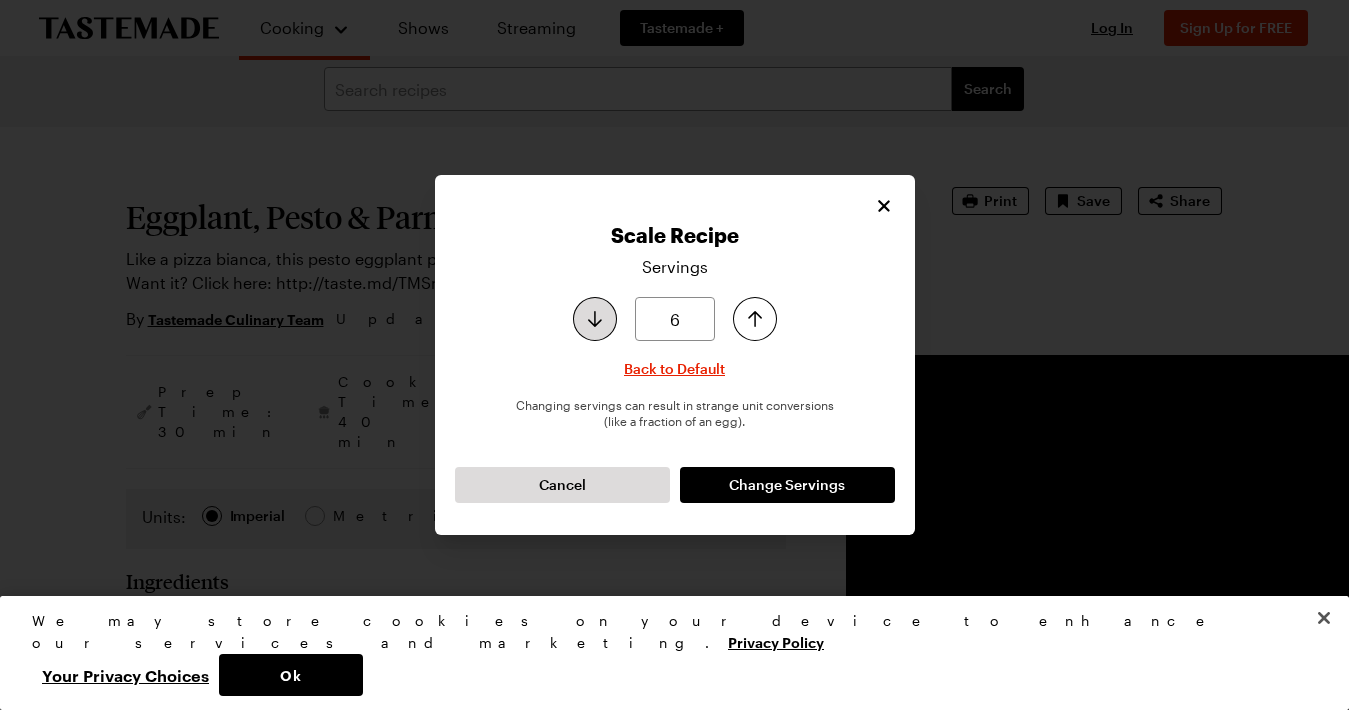 click 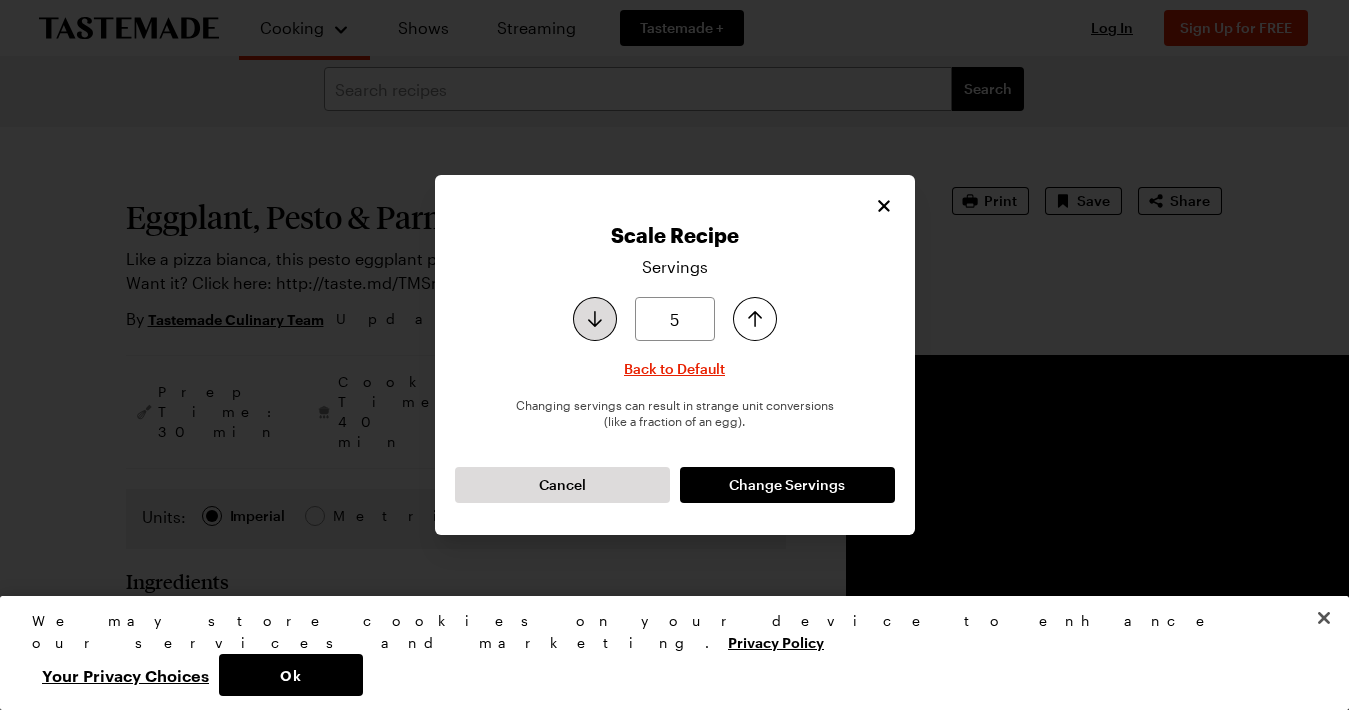 click 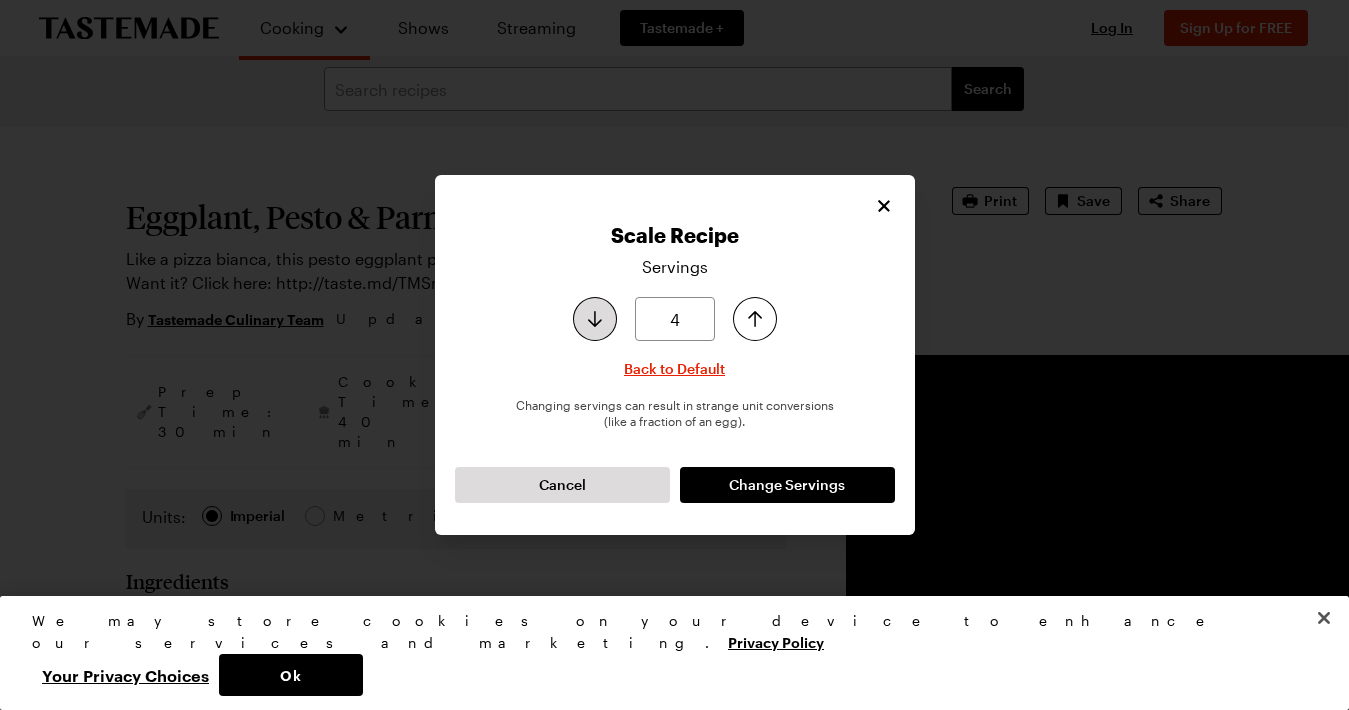 click 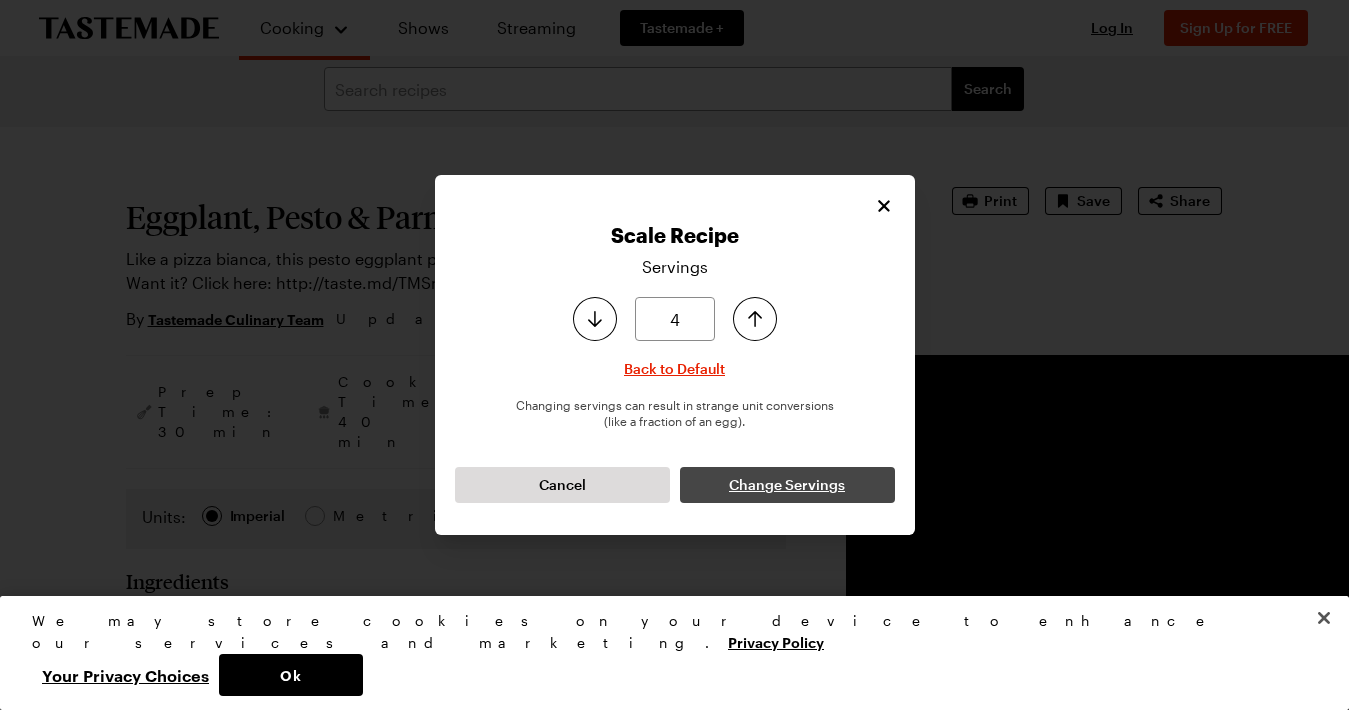 click on "Change Servings" at bounding box center (787, 485) 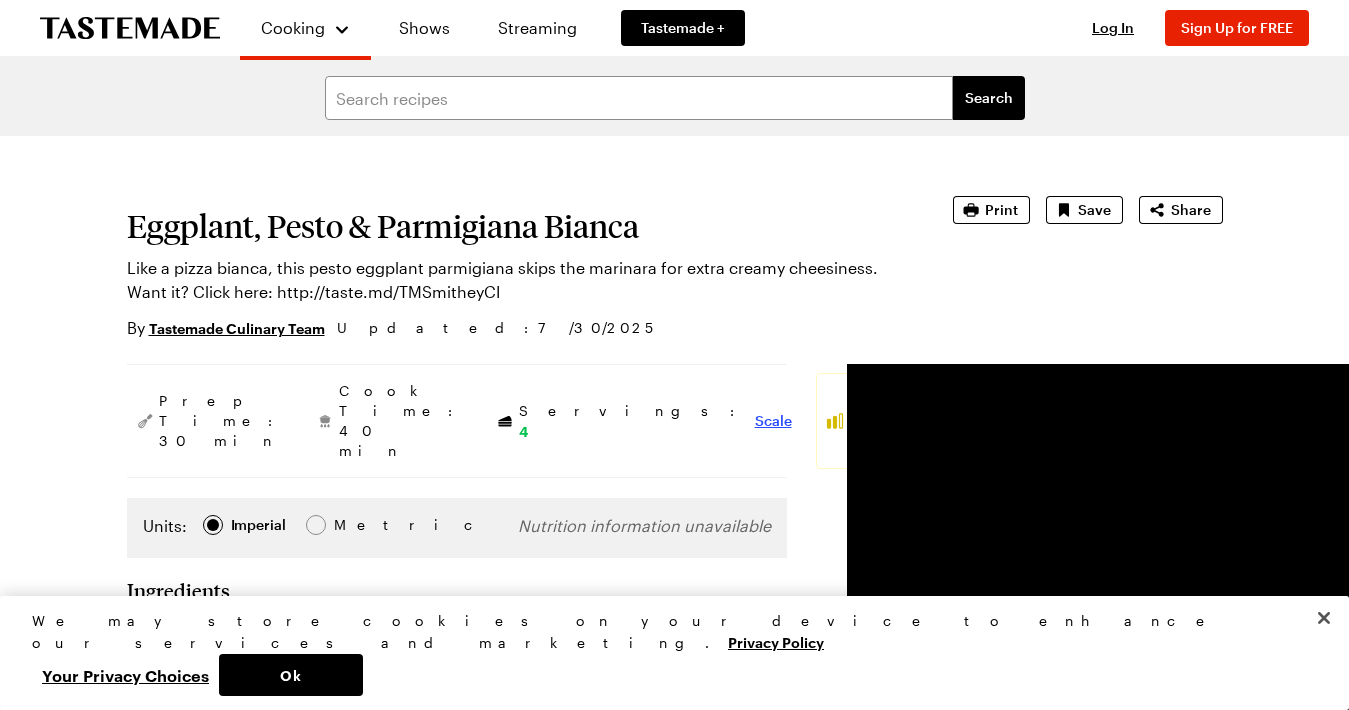 scroll, scrollTop: 0, scrollLeft: 0, axis: both 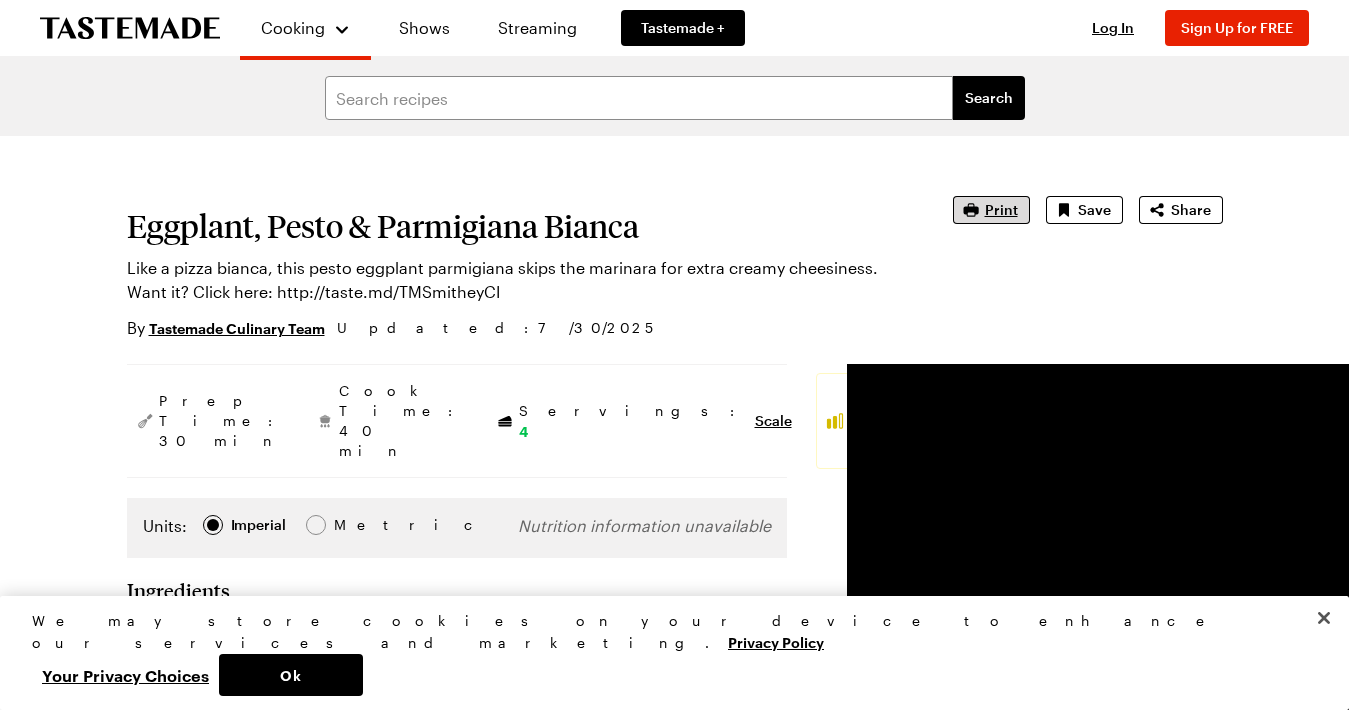click on "Print" at bounding box center (1001, 210) 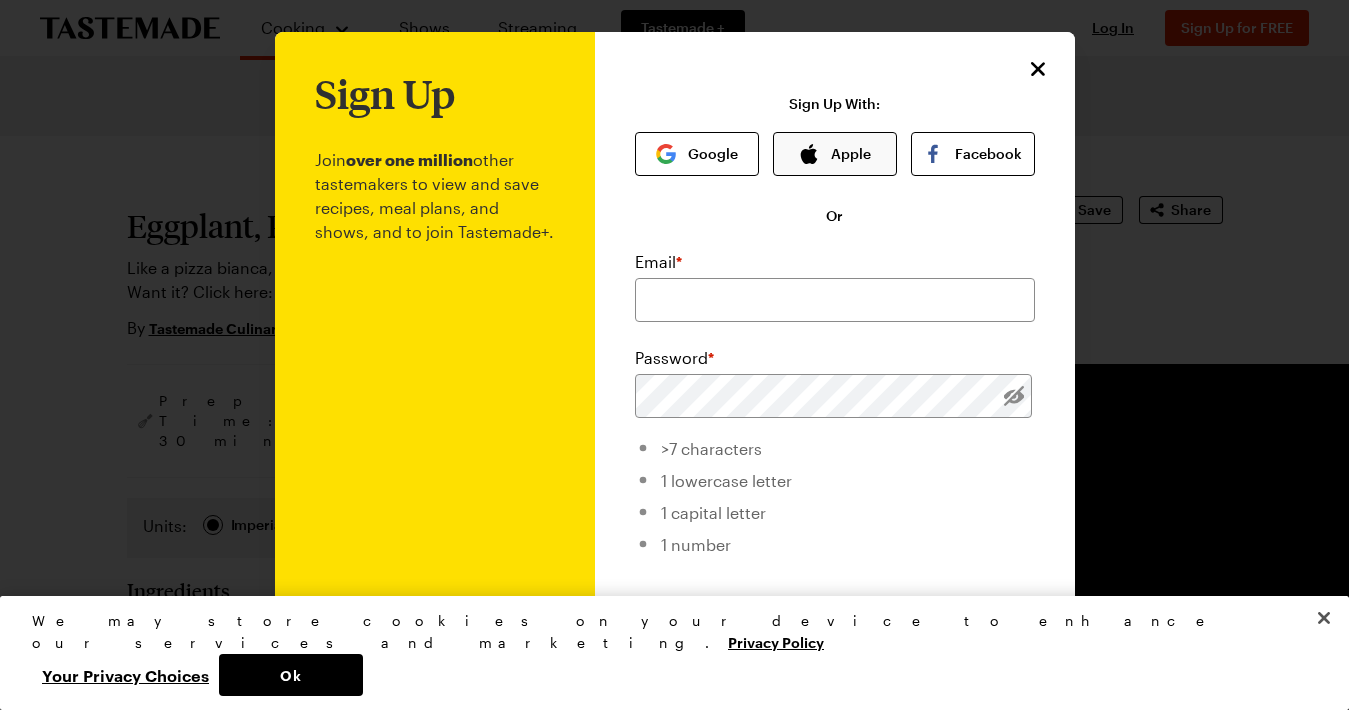 click on "Apple" at bounding box center [835, 154] 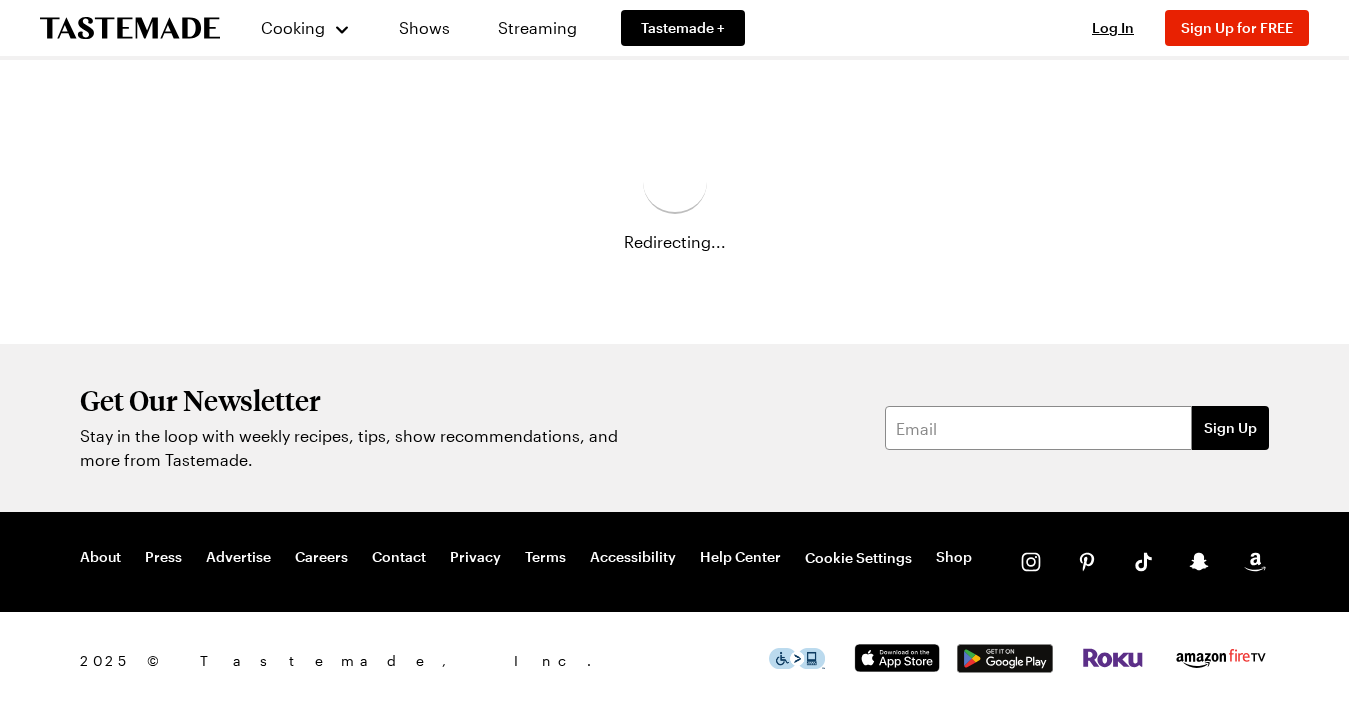 scroll, scrollTop: 0, scrollLeft: 0, axis: both 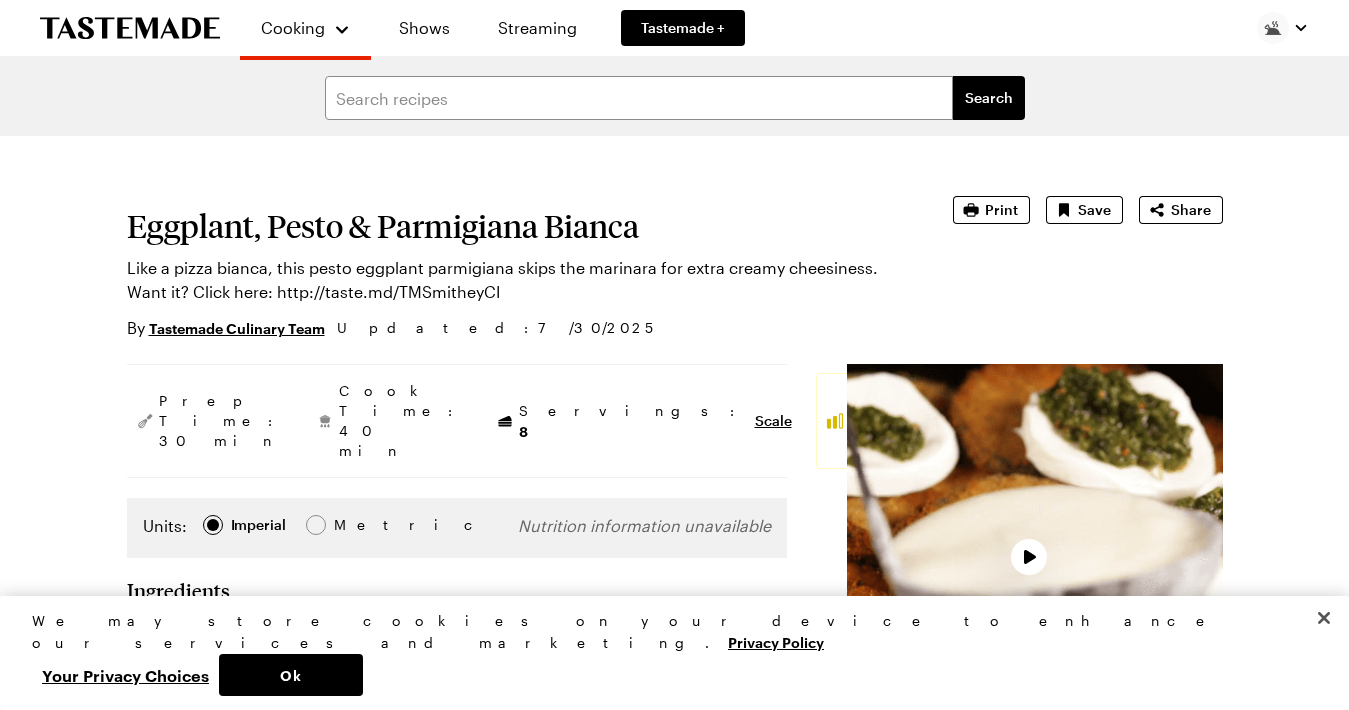 type on "x" 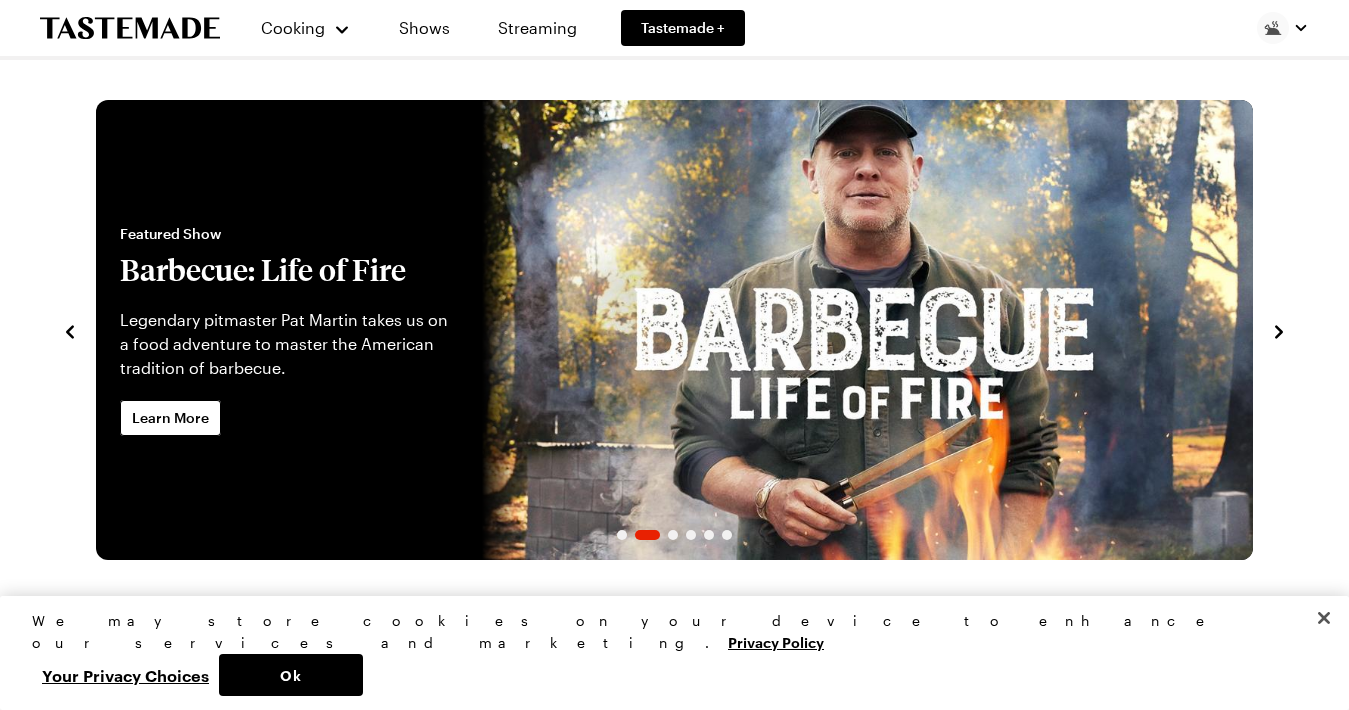 scroll, scrollTop: 0, scrollLeft: 0, axis: both 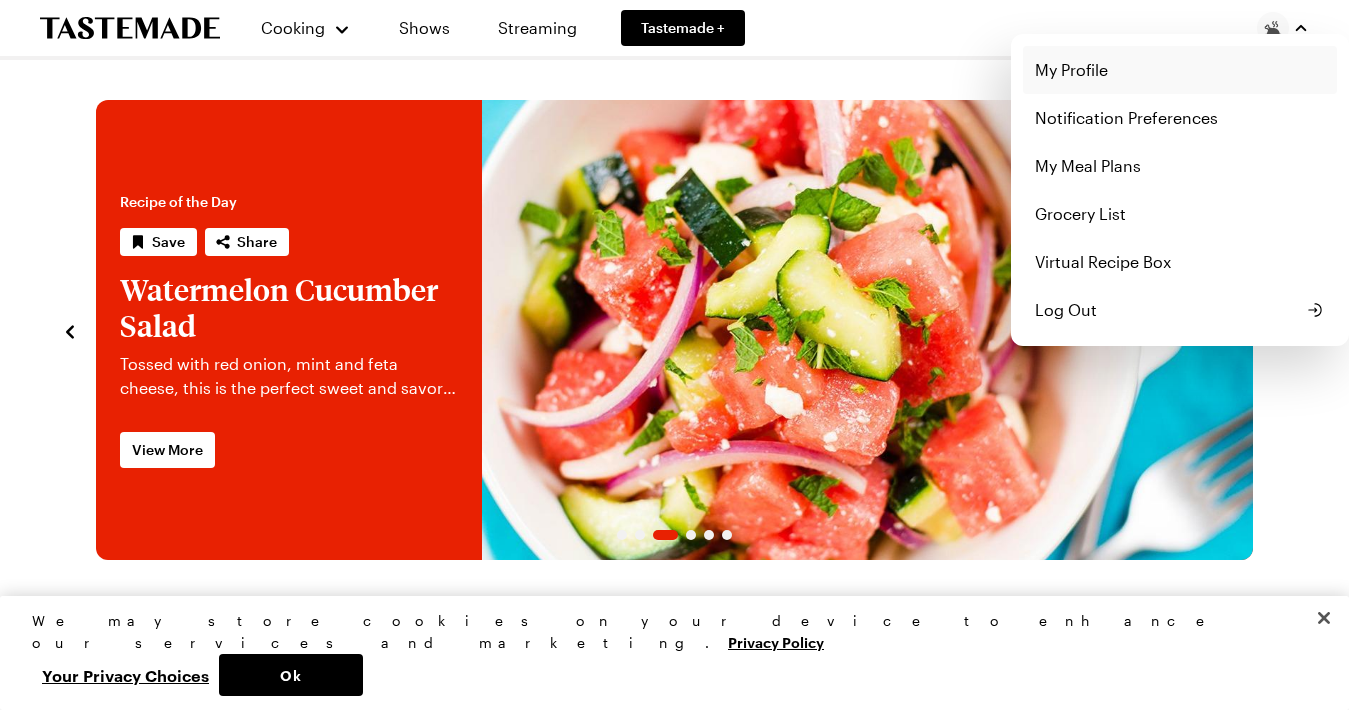 click on "My Profile" at bounding box center [1180, 70] 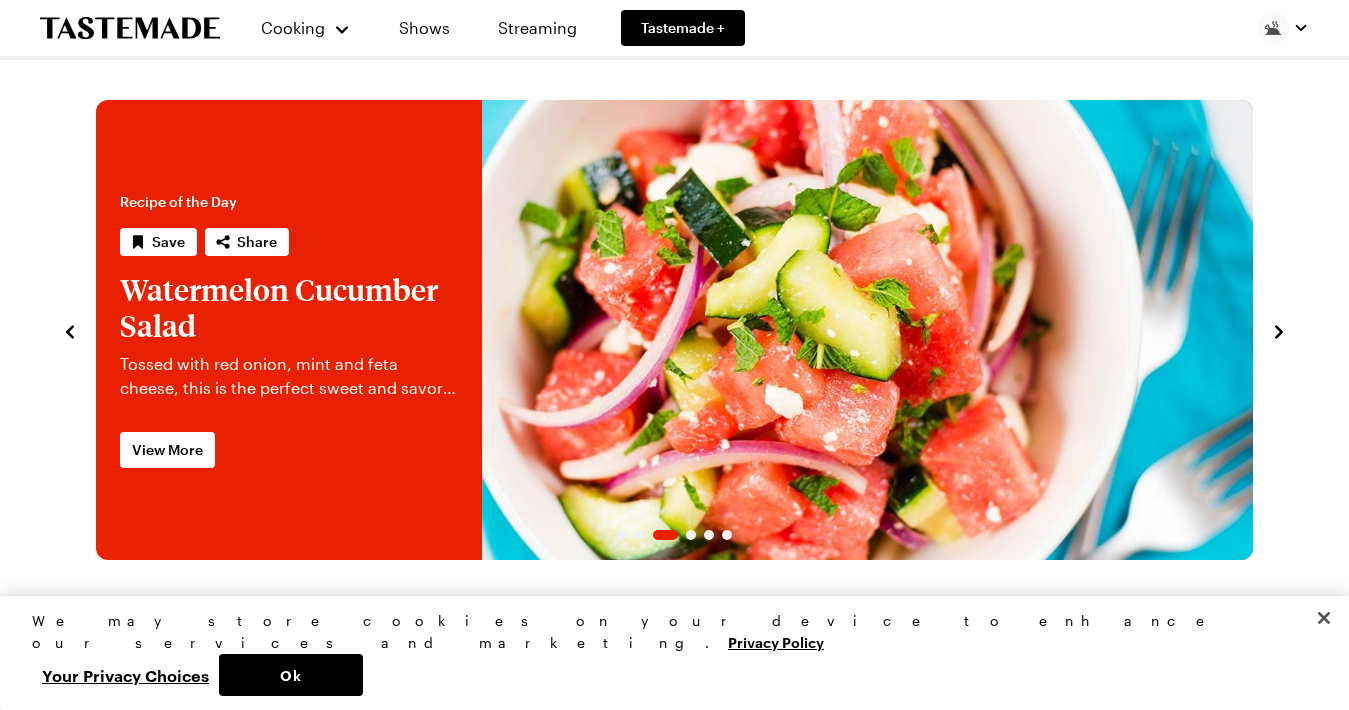 scroll, scrollTop: 1, scrollLeft: 0, axis: vertical 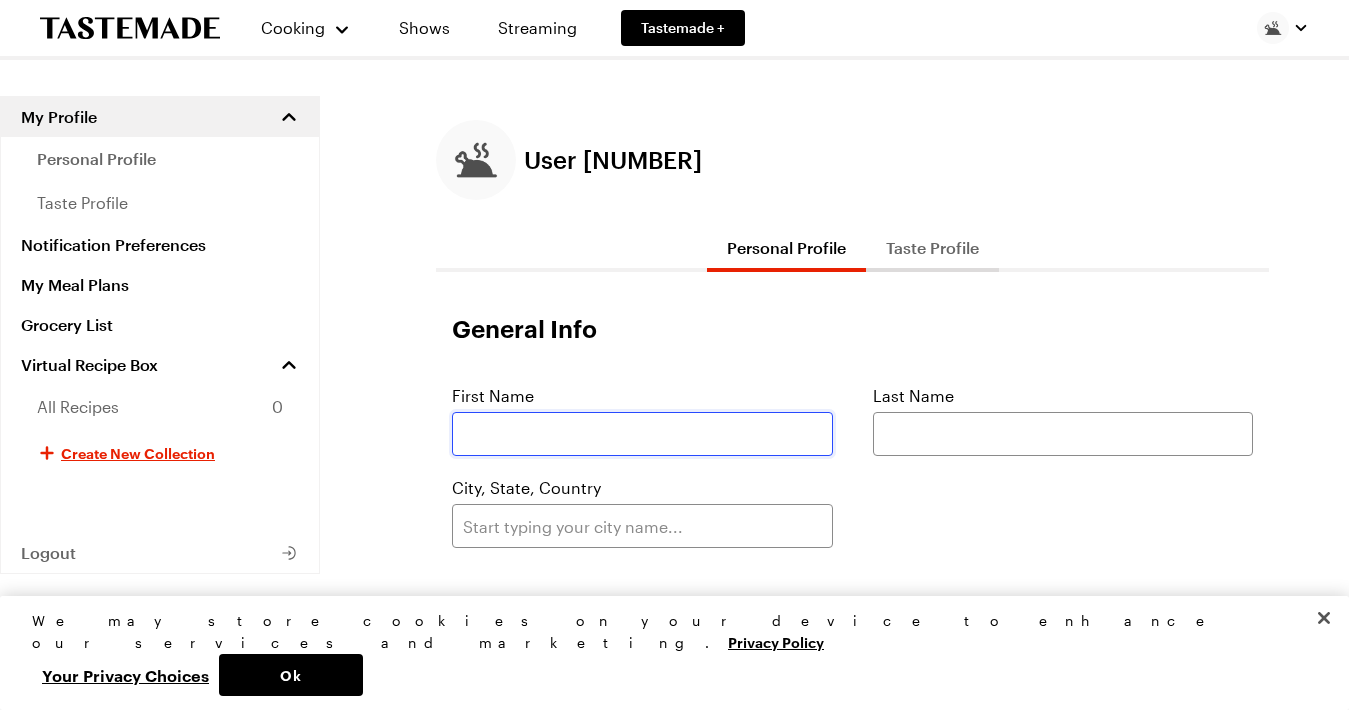 click at bounding box center (642, 434) 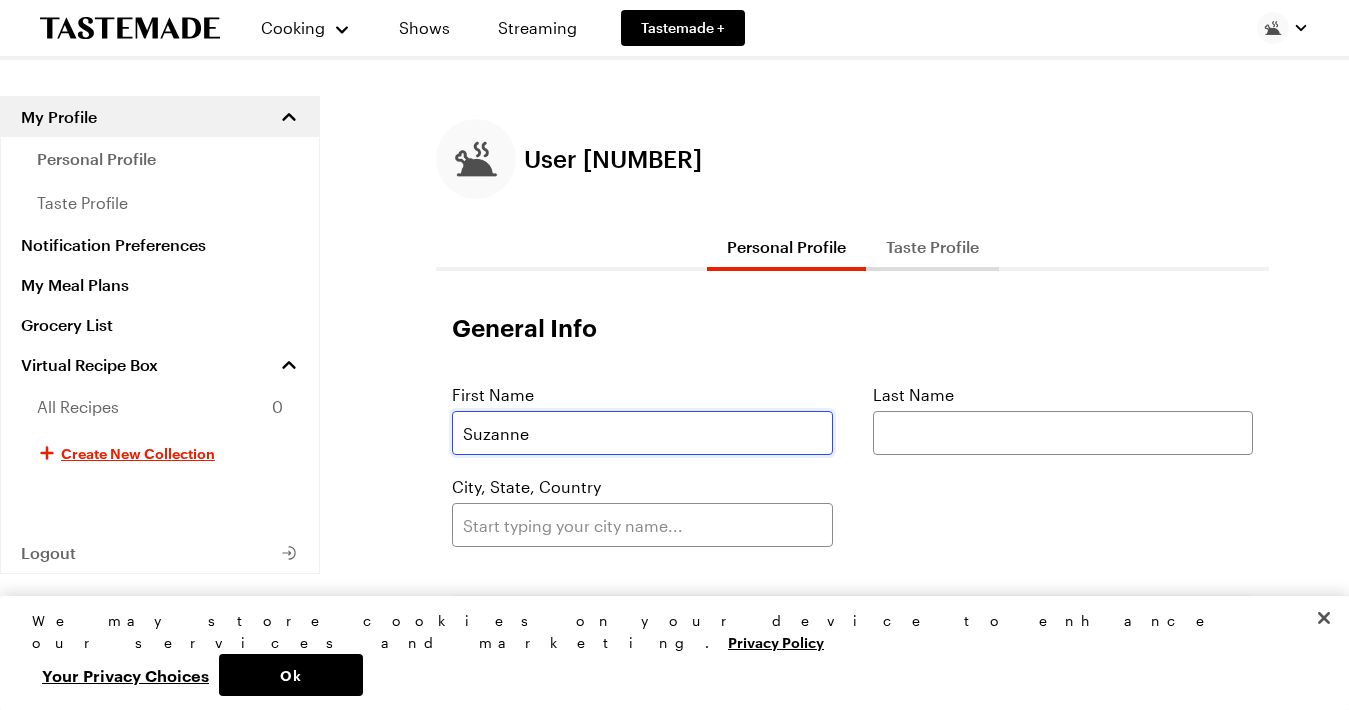 type on "Suzanne" 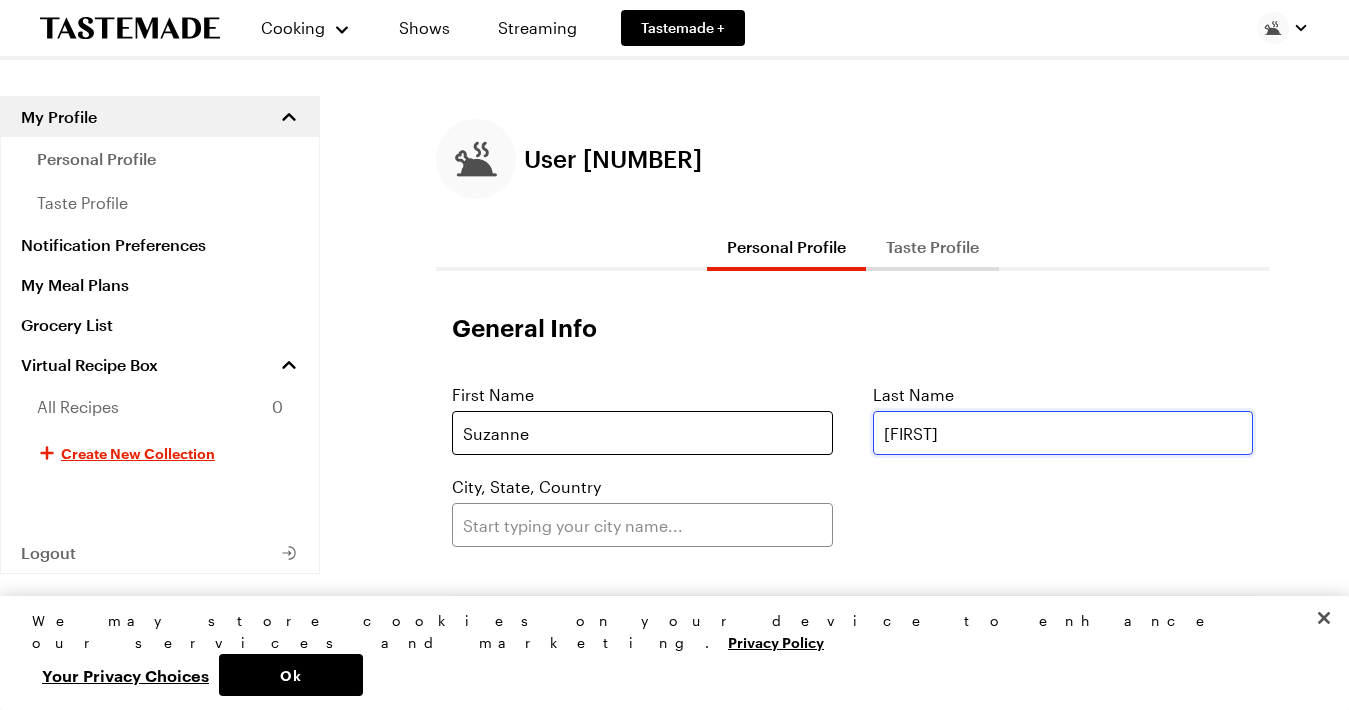 type on "Renee" 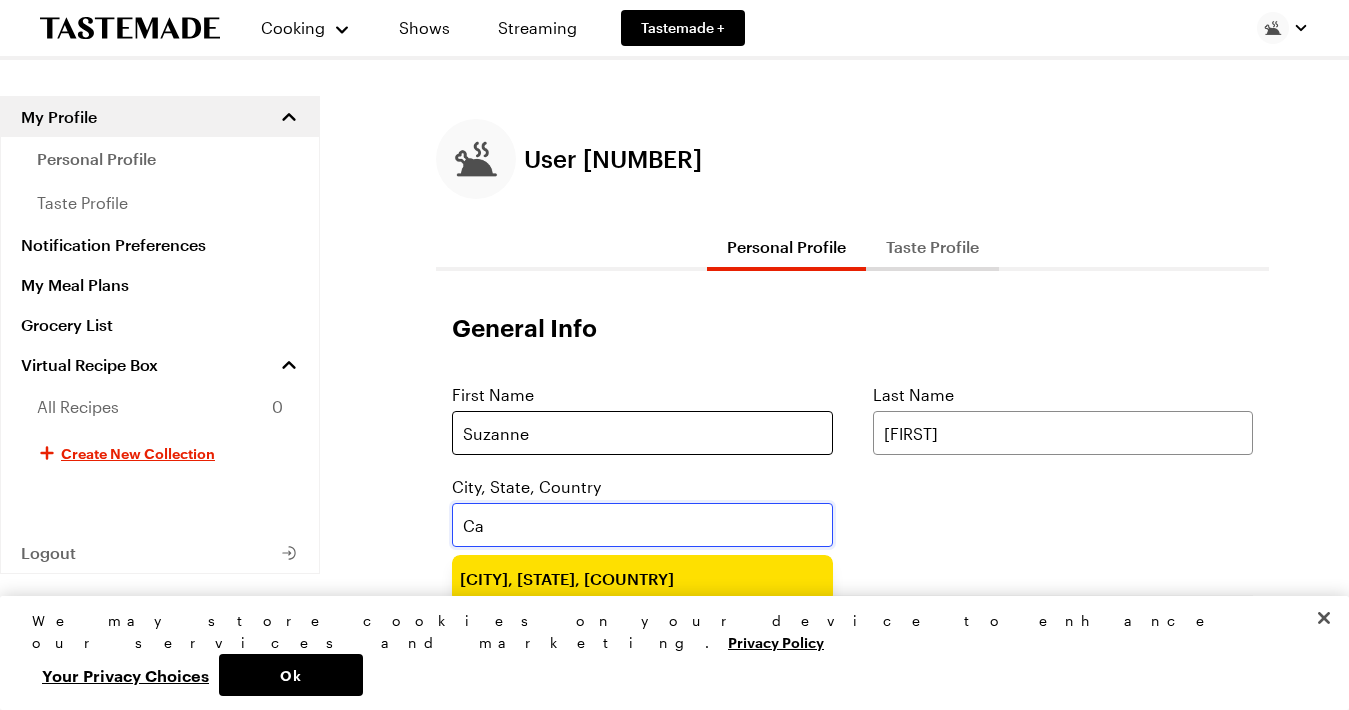 type on "C" 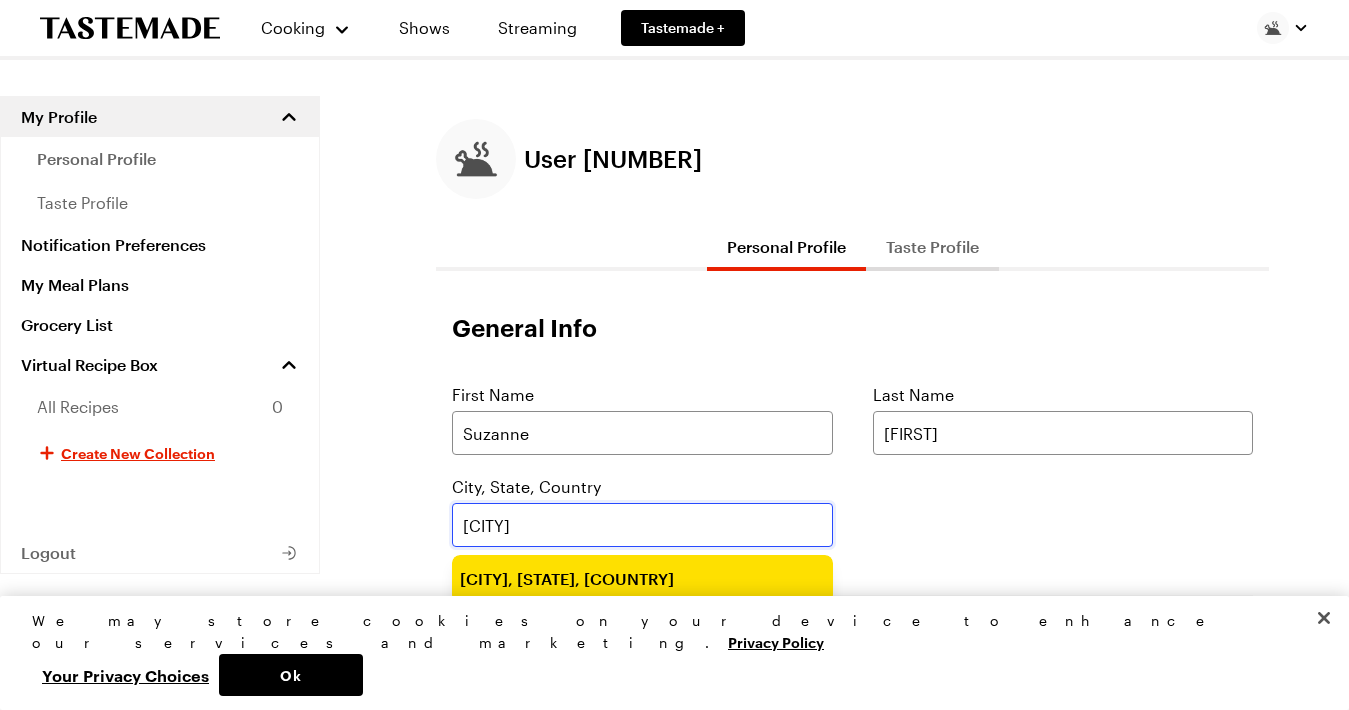 type on "San Luis Obispo, CA, USA" 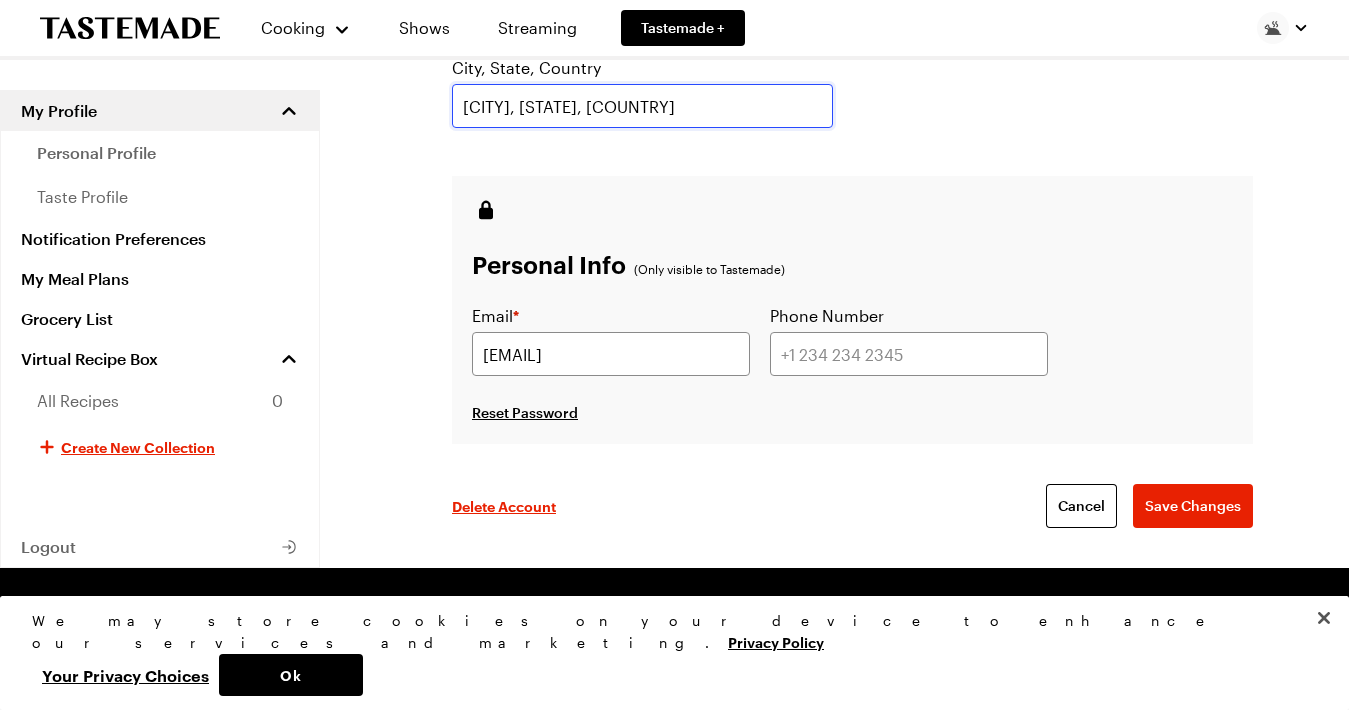 scroll, scrollTop: 421, scrollLeft: 0, axis: vertical 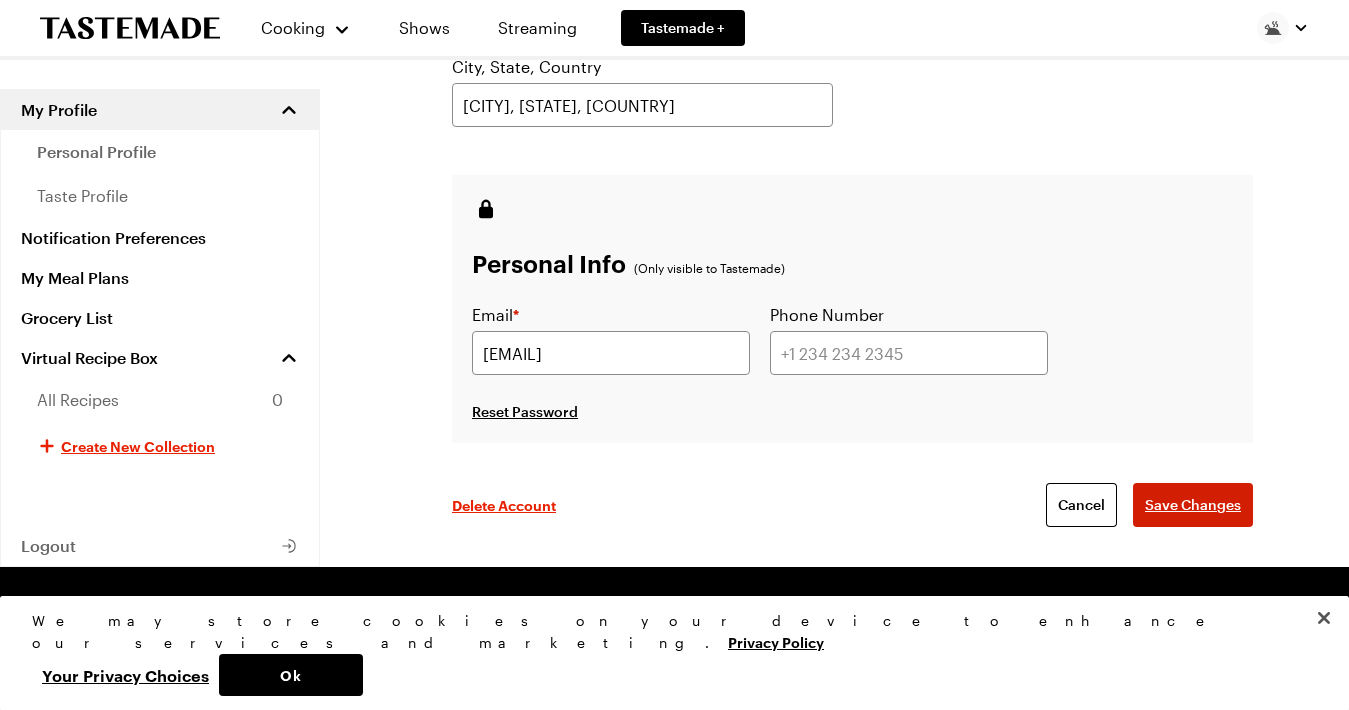 click on "Save Changes" at bounding box center [1193, 505] 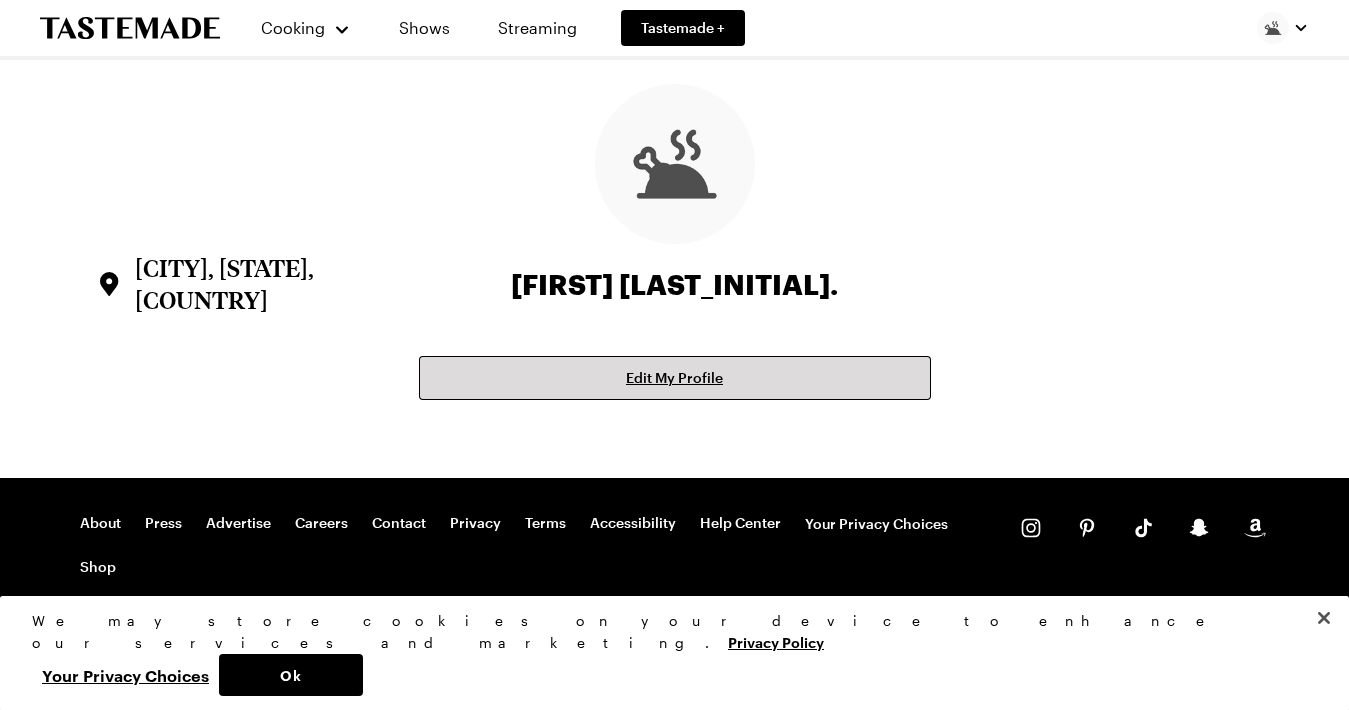 scroll, scrollTop: 0, scrollLeft: 0, axis: both 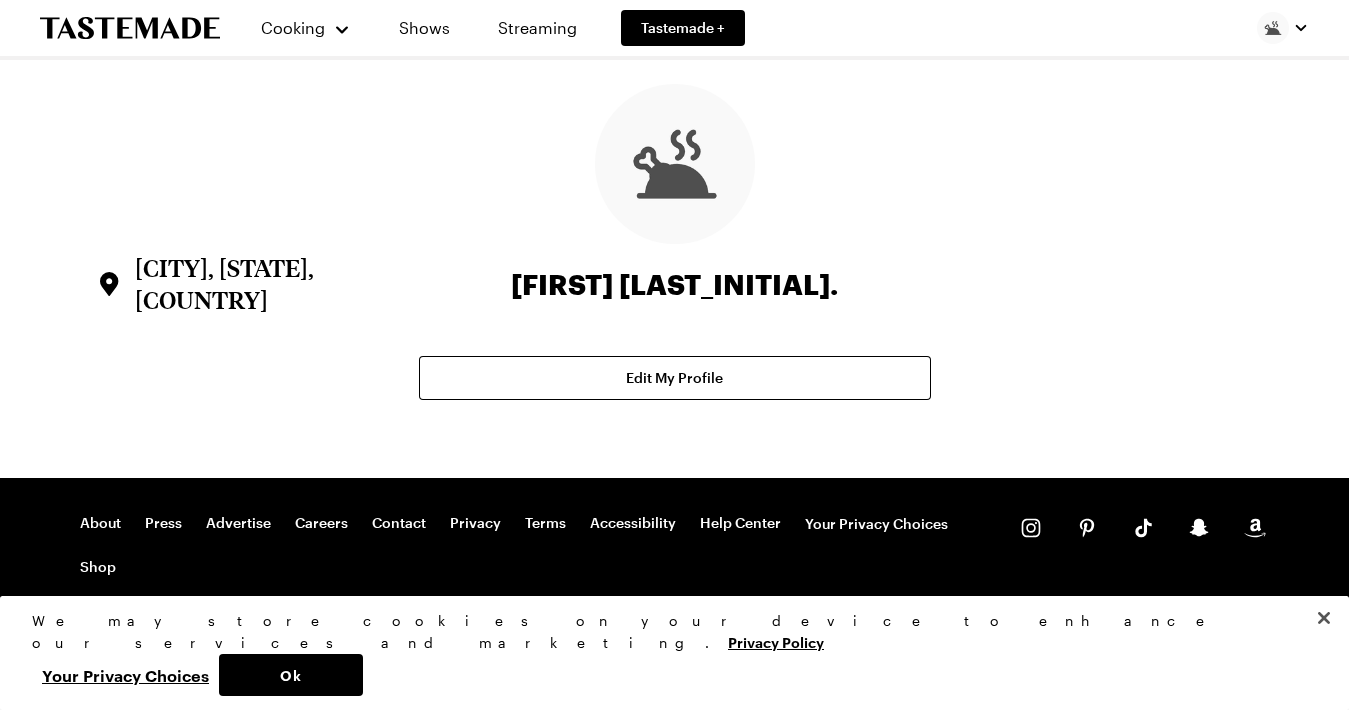 click at bounding box center (1273, 28) 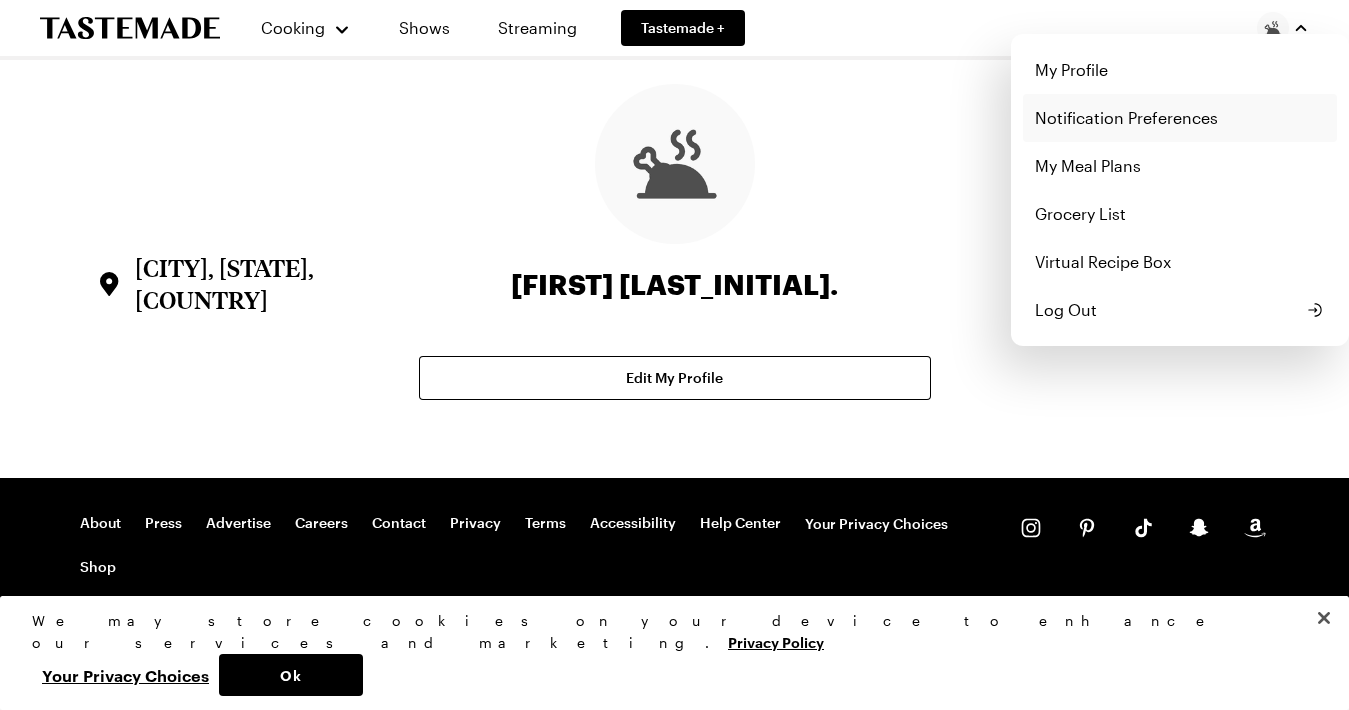 click on "Notification Preferences" at bounding box center (1180, 118) 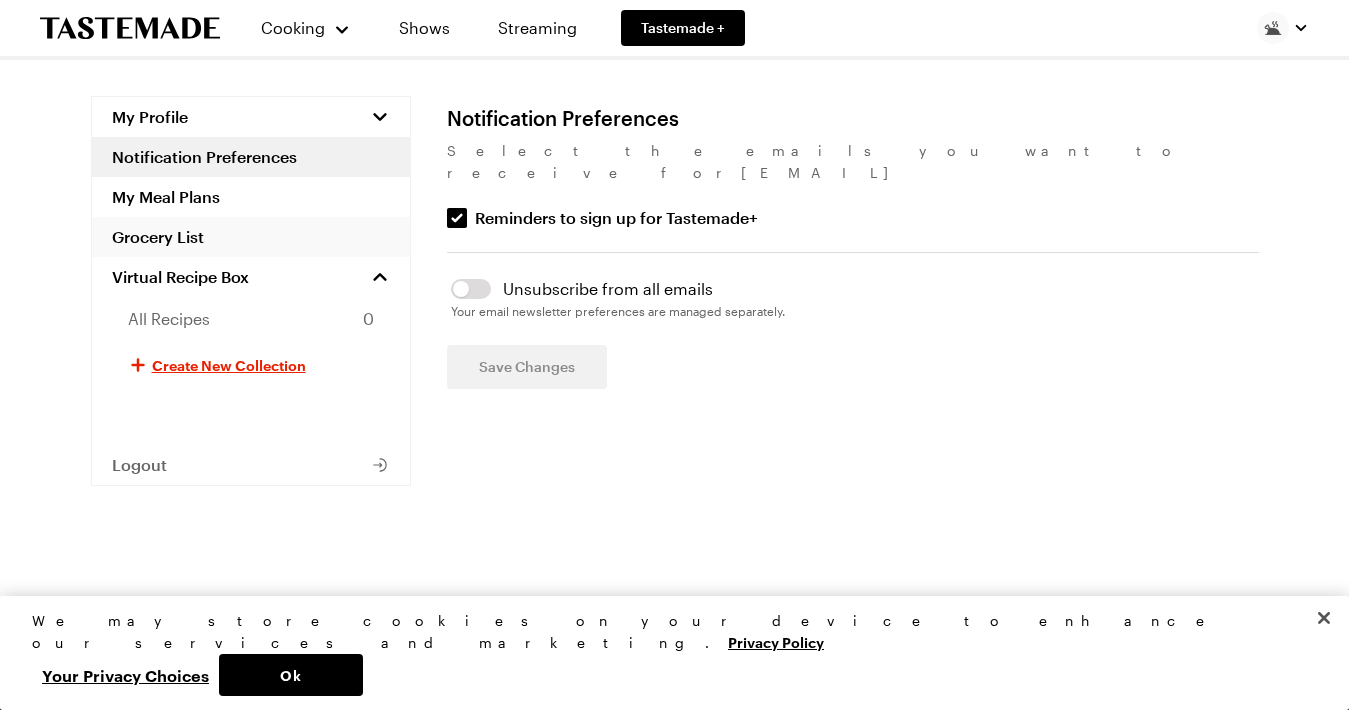 click on "Grocery List" at bounding box center [251, 237] 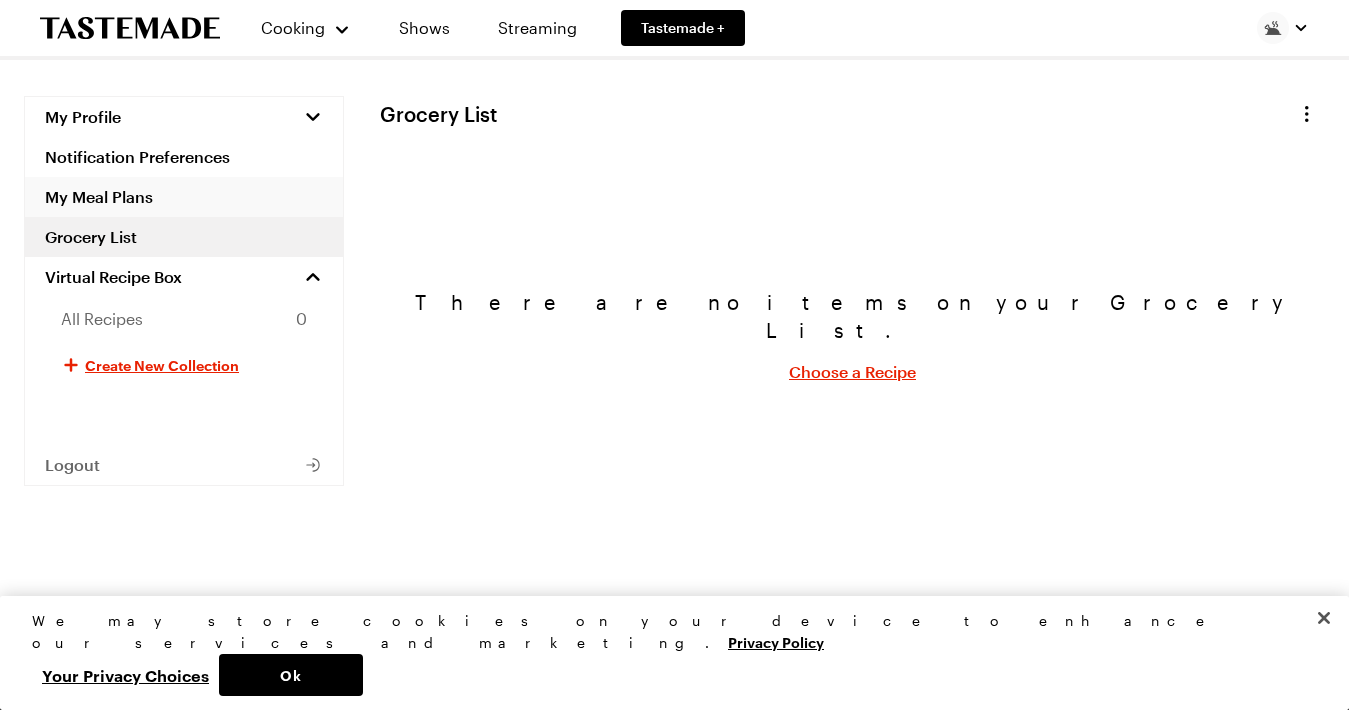 click on "My Meal Plans" at bounding box center [184, 197] 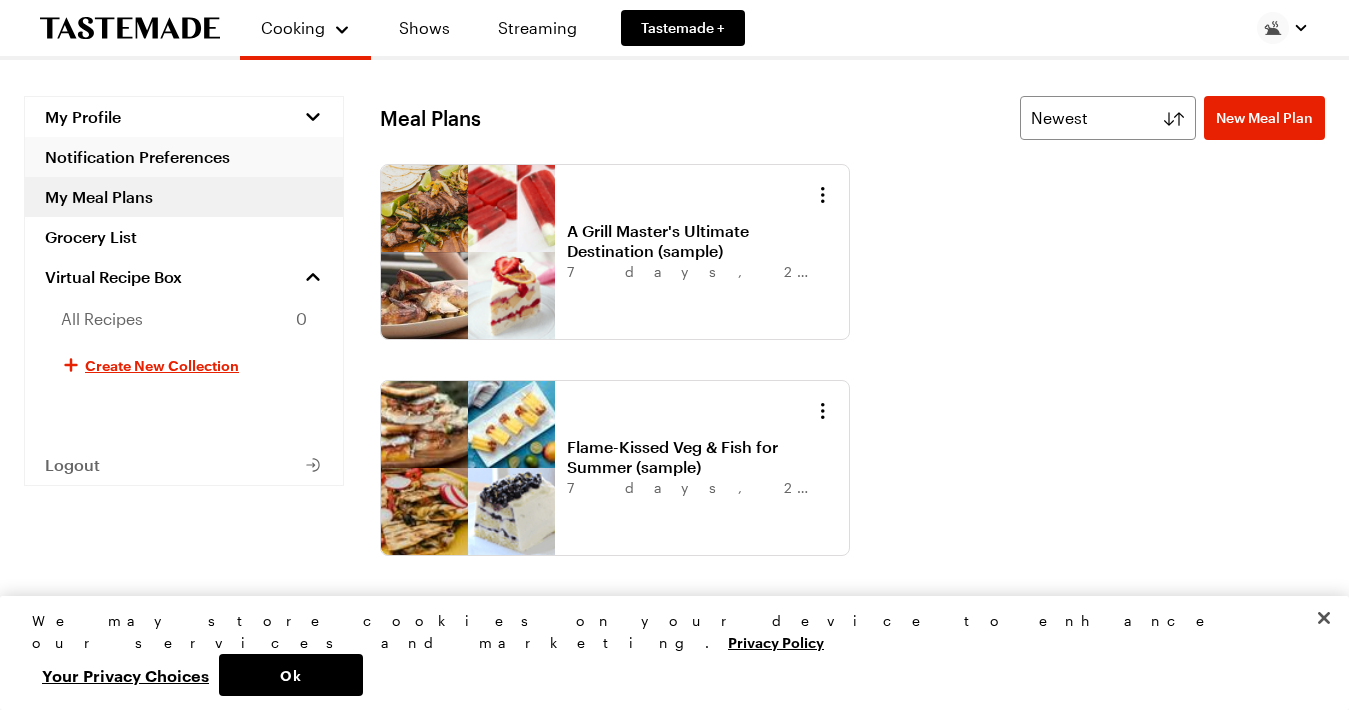 click on "Notification Preferences" at bounding box center (184, 157) 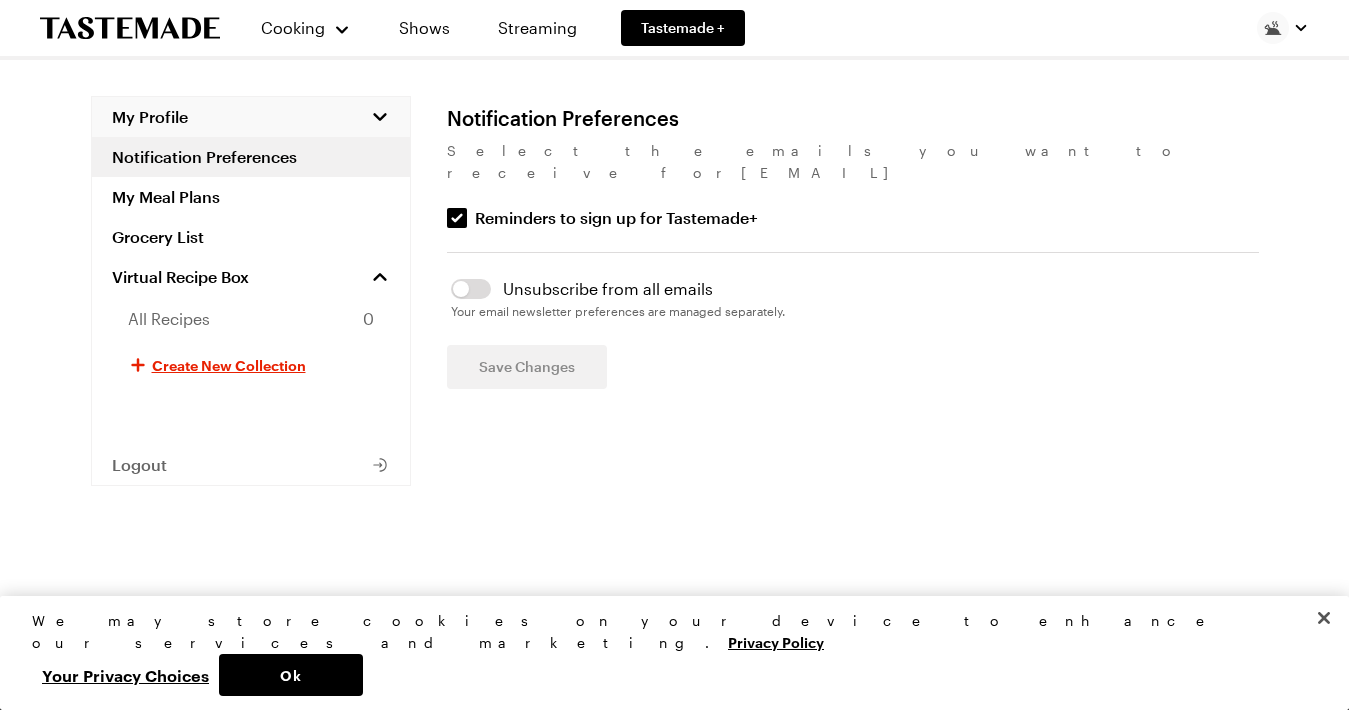 click on "My Profile" at bounding box center (150, 117) 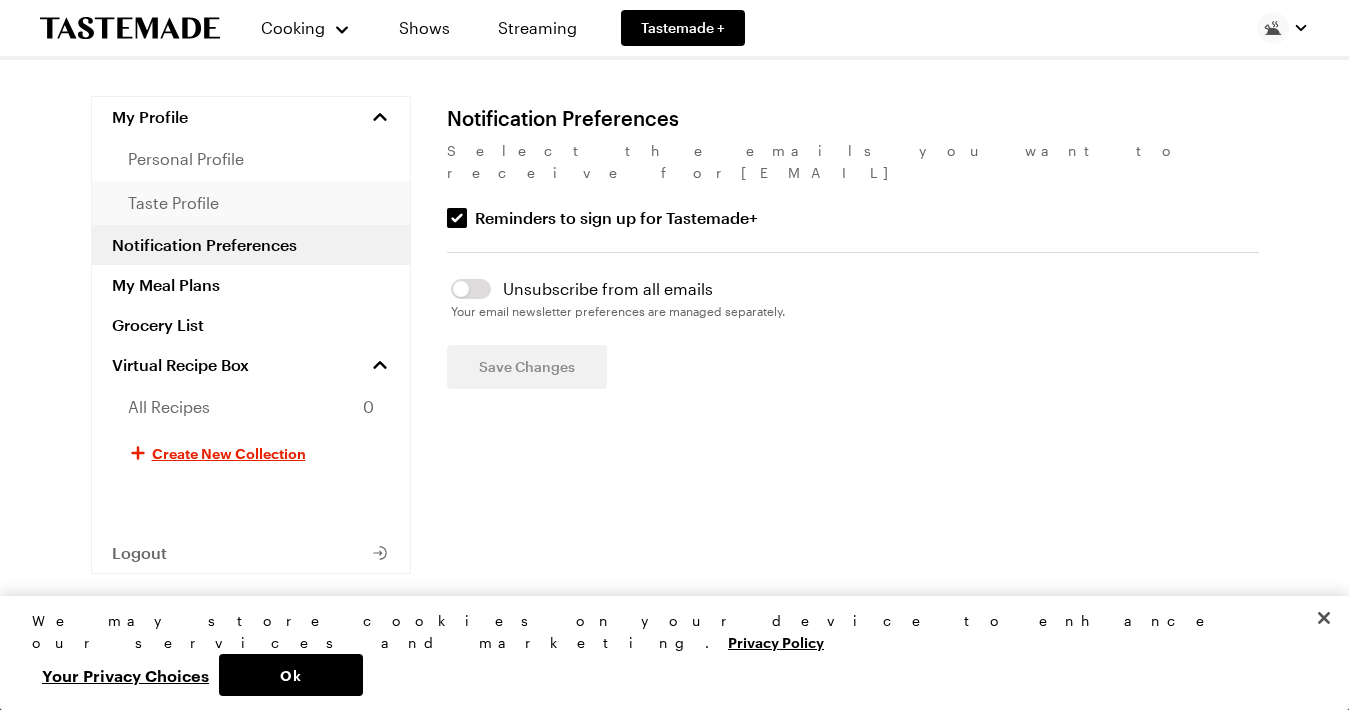 click on "taste profile" at bounding box center [173, 203] 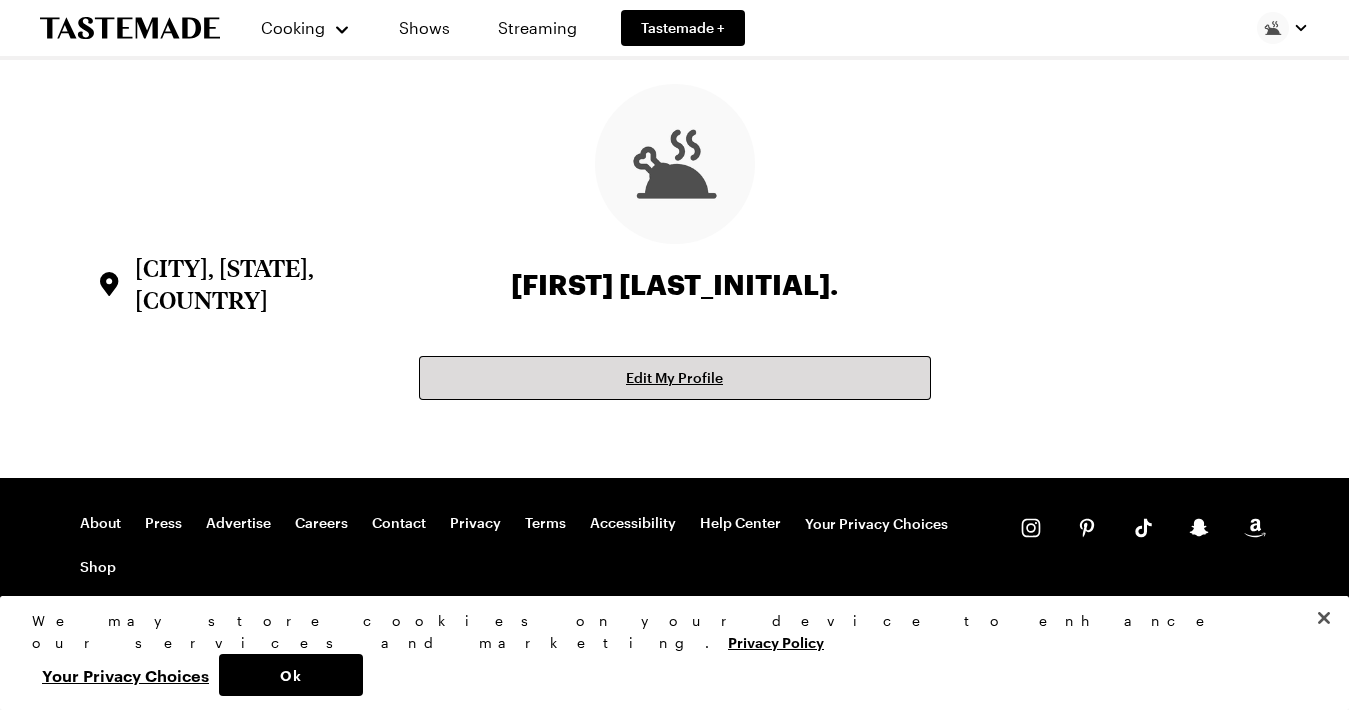 click on "Edit My Profile" at bounding box center (674, 378) 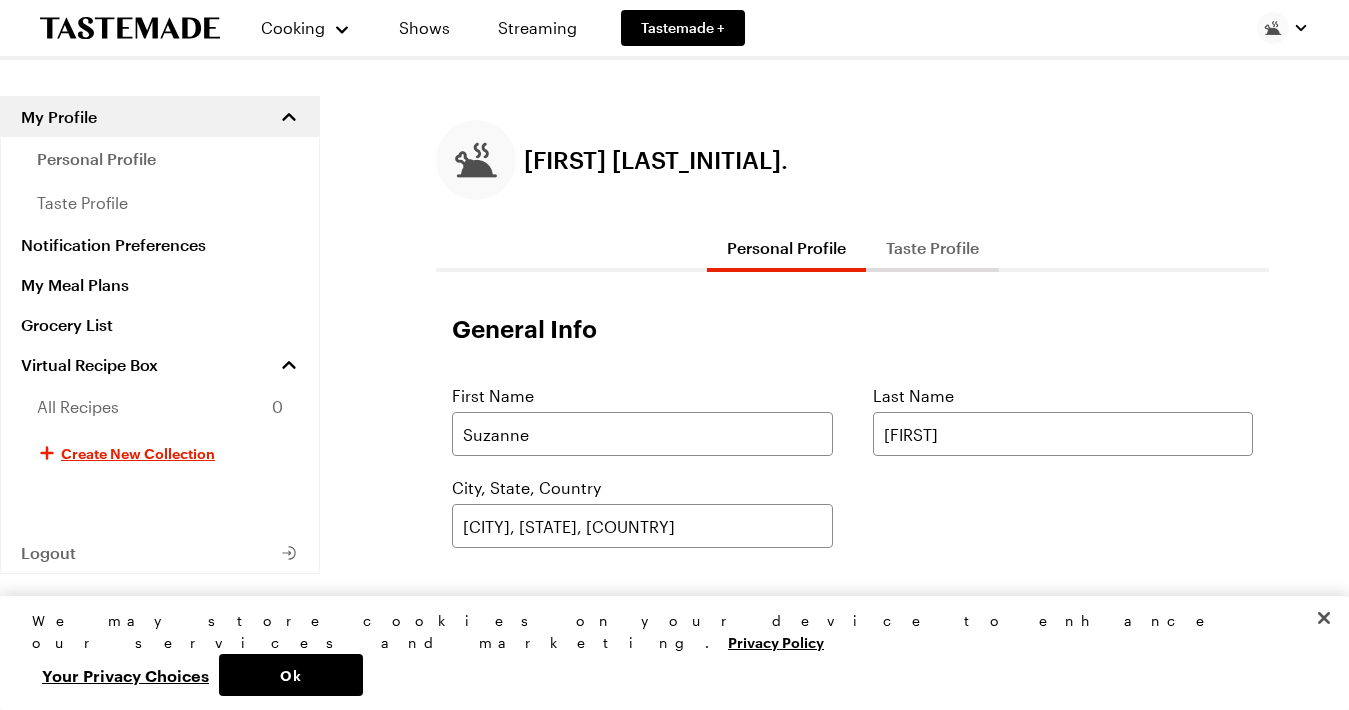 scroll, scrollTop: 0, scrollLeft: 0, axis: both 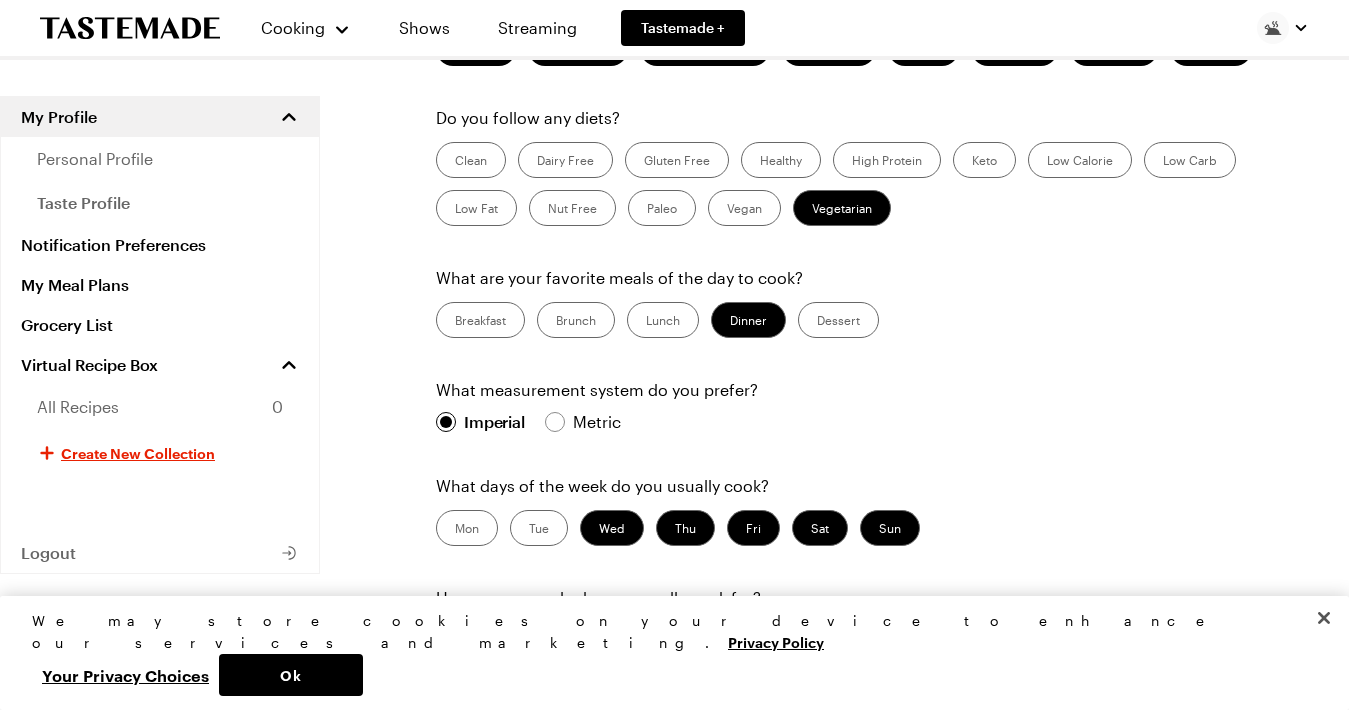 click on "Brunch" at bounding box center [576, 320] 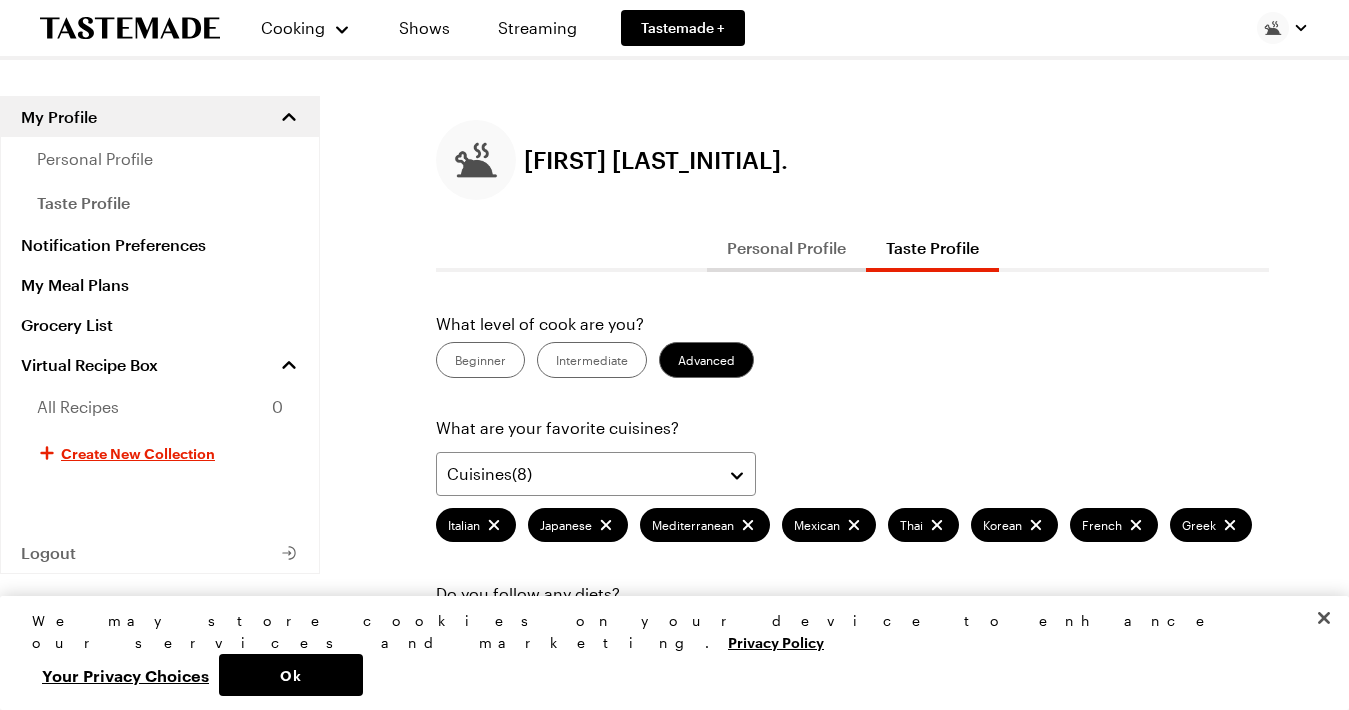 scroll, scrollTop: 0, scrollLeft: 0, axis: both 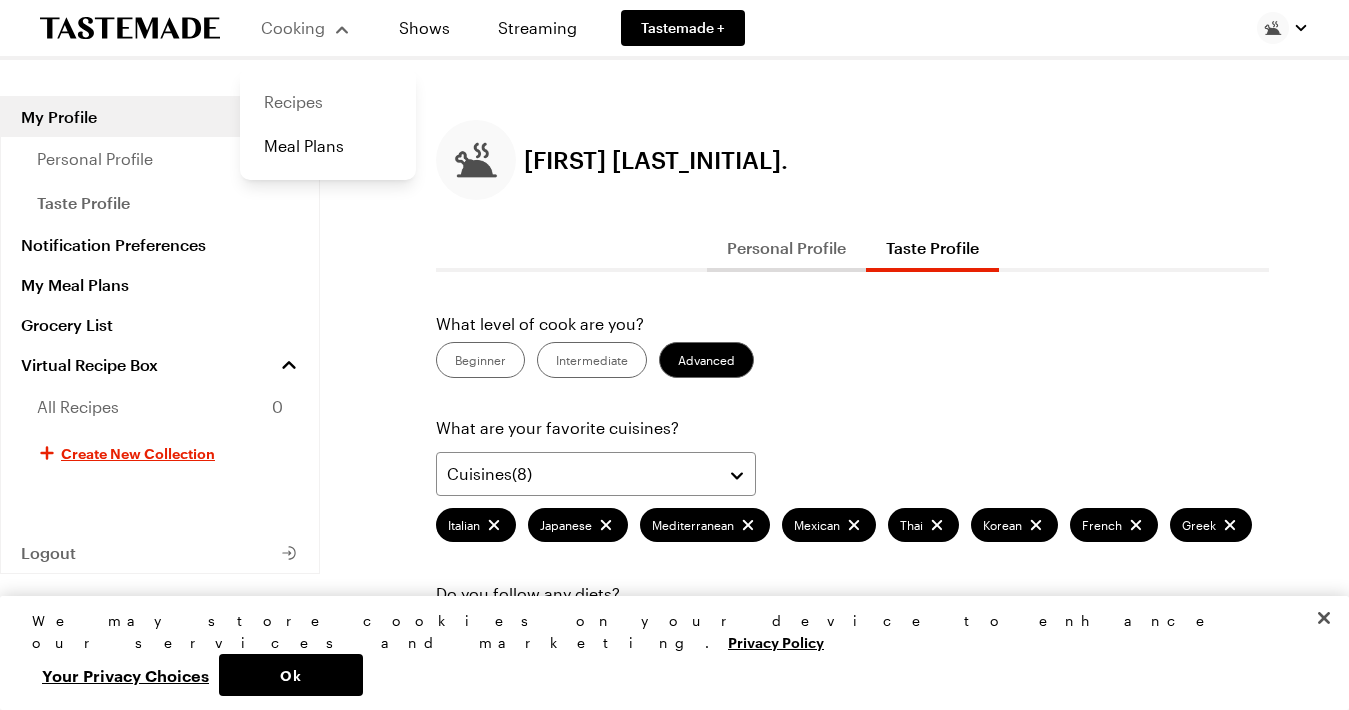 click on "Recipes" at bounding box center [328, 102] 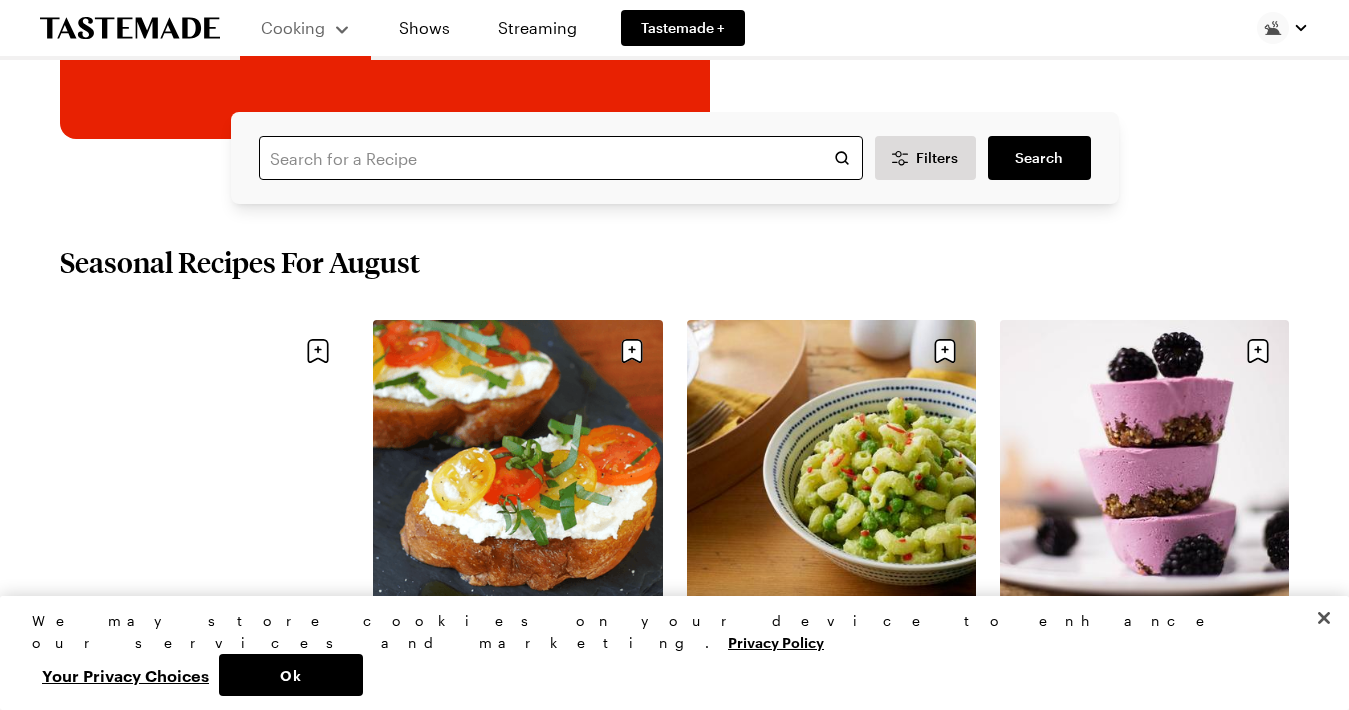 scroll, scrollTop: 468, scrollLeft: 0, axis: vertical 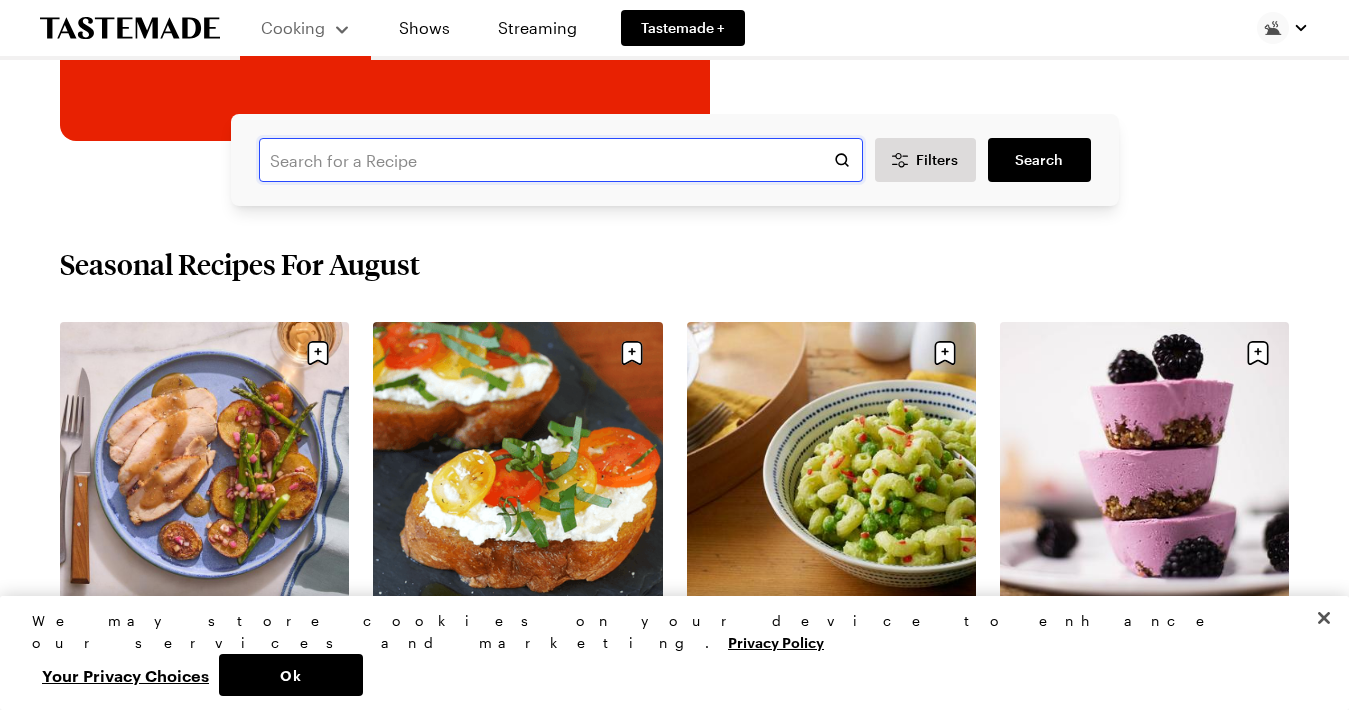drag, startPoint x: 409, startPoint y: 170, endPoint x: 435, endPoint y: 173, distance: 26.172504 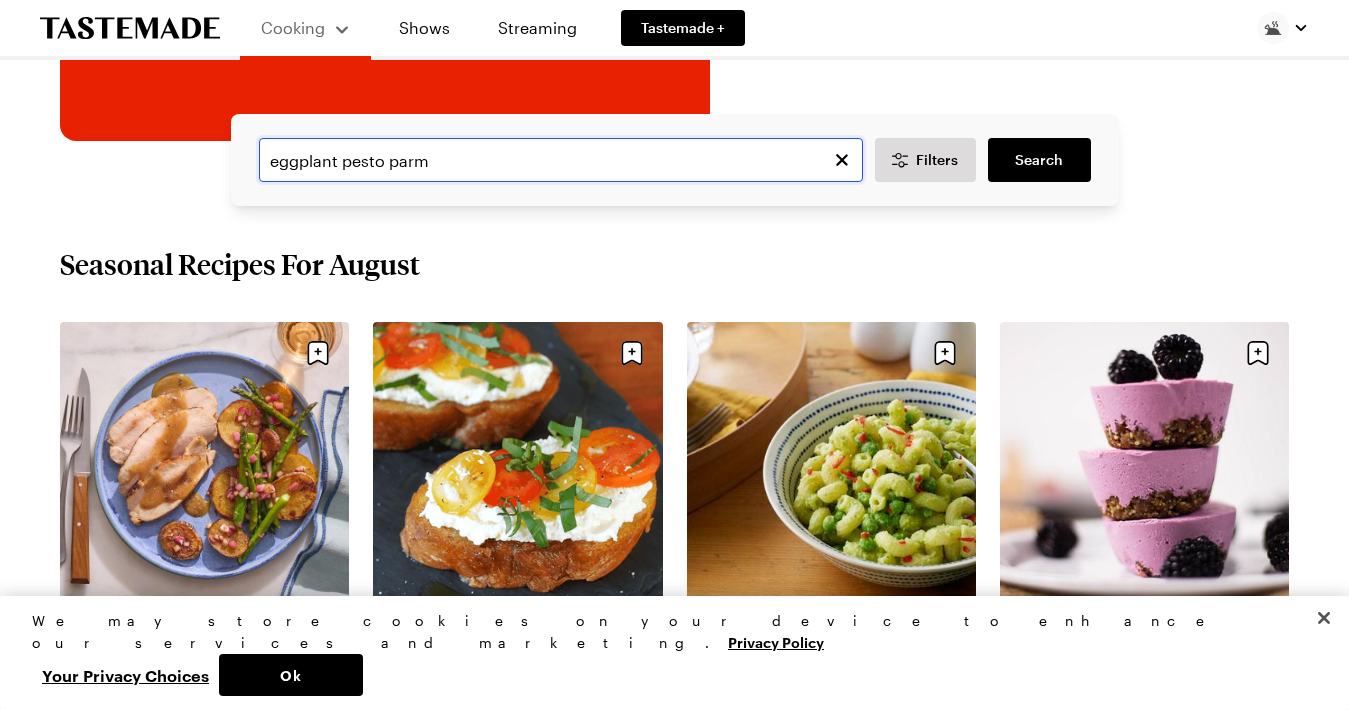 type on "eggplant pesto parm" 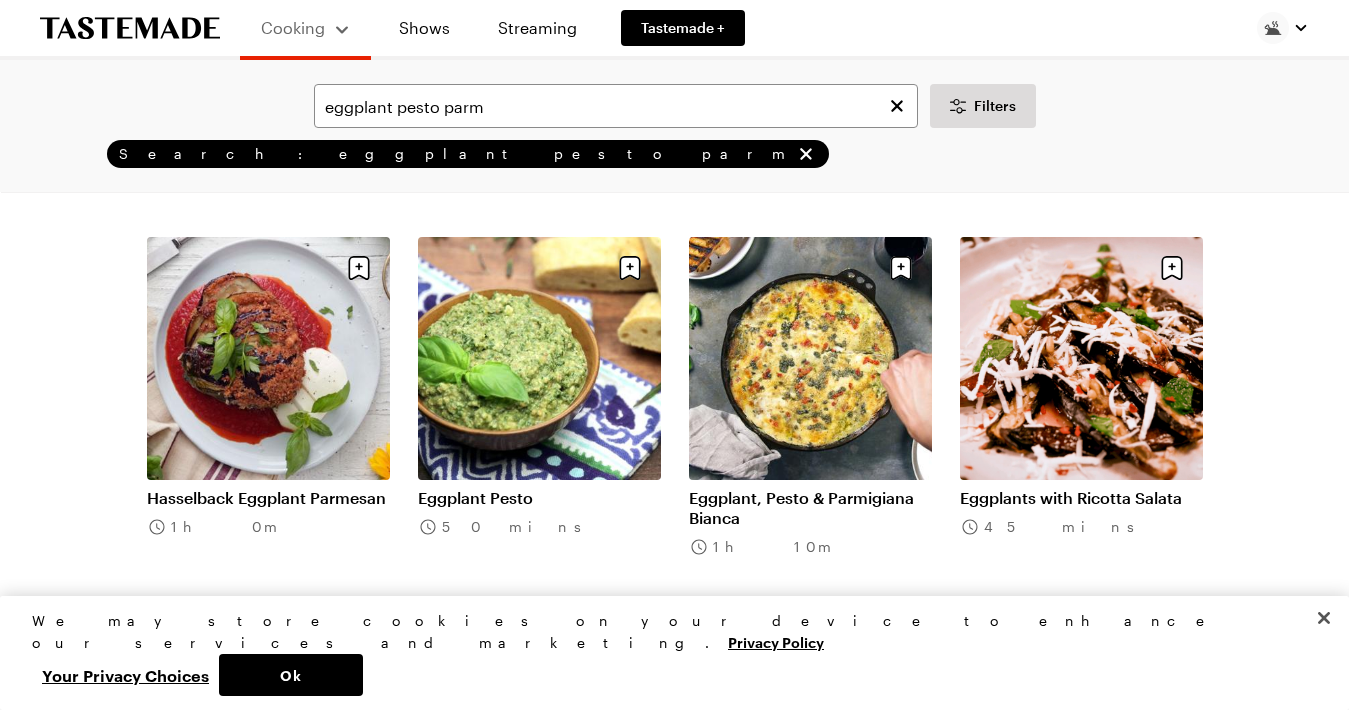 scroll, scrollTop: 920, scrollLeft: 0, axis: vertical 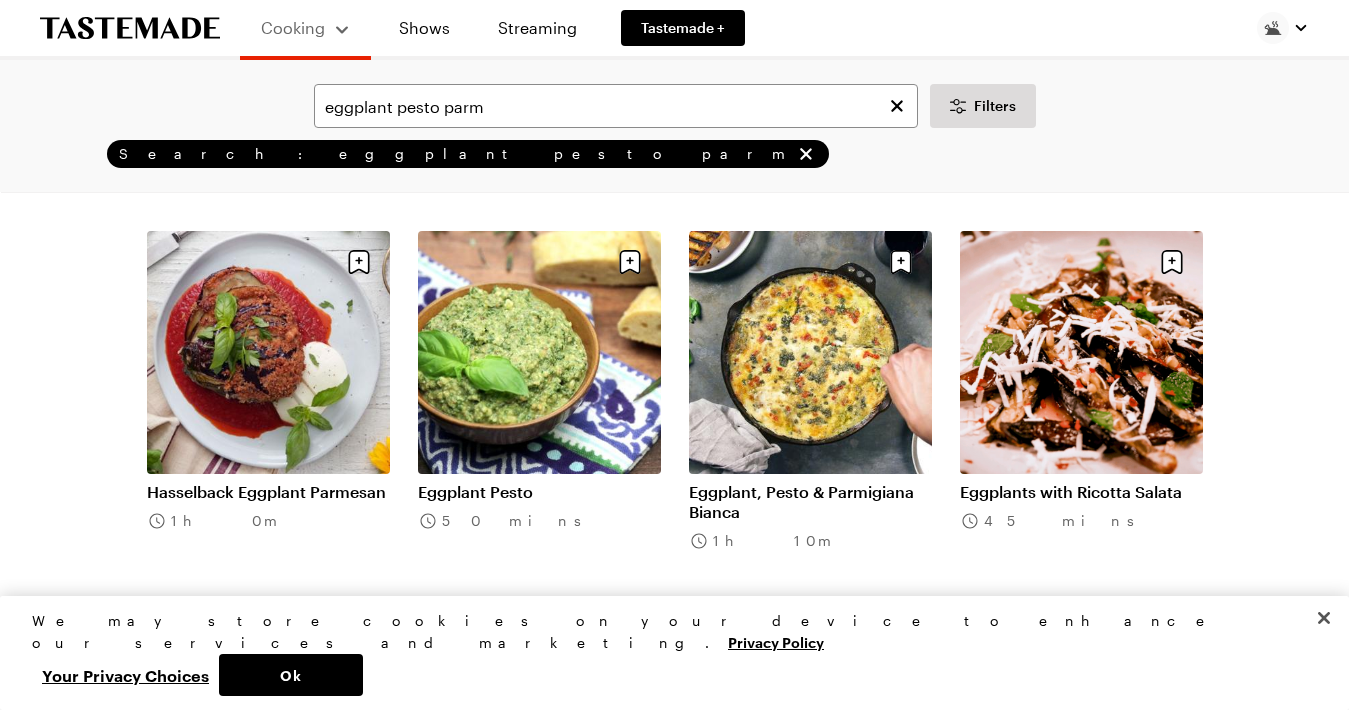 click 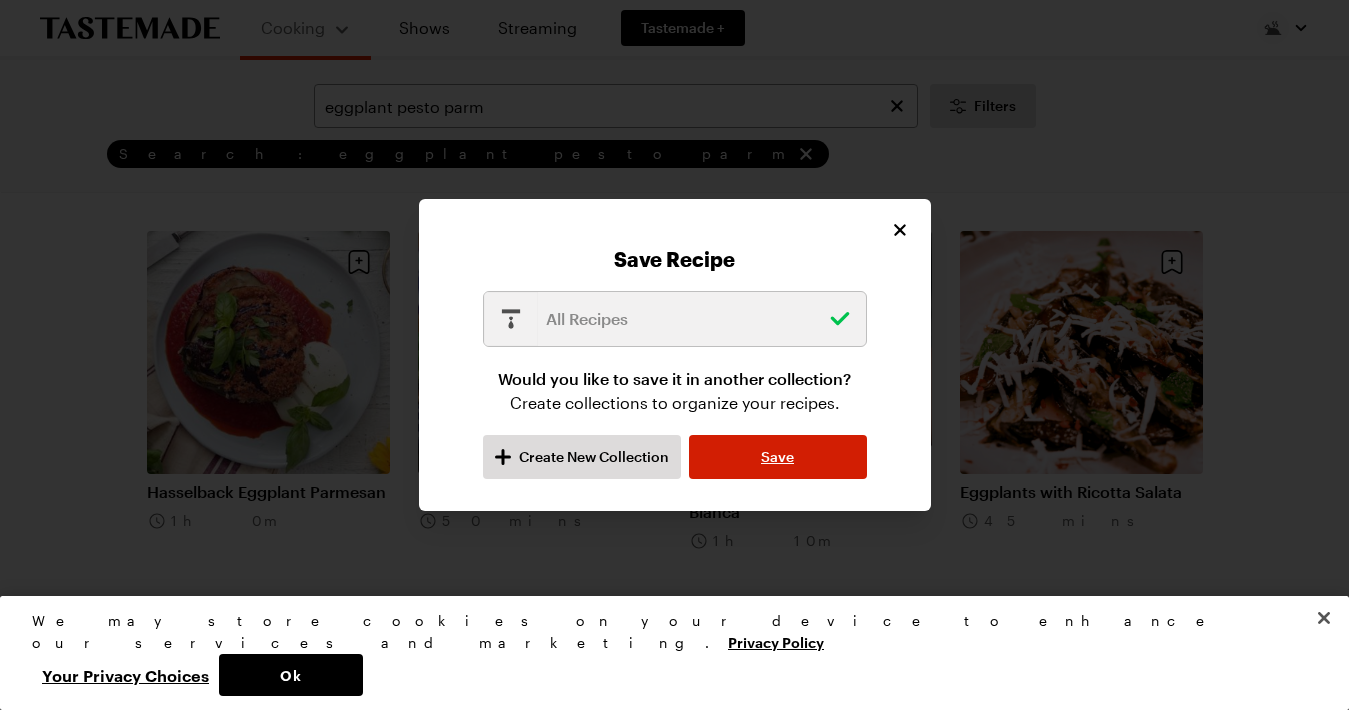 click on "Save" at bounding box center [778, 457] 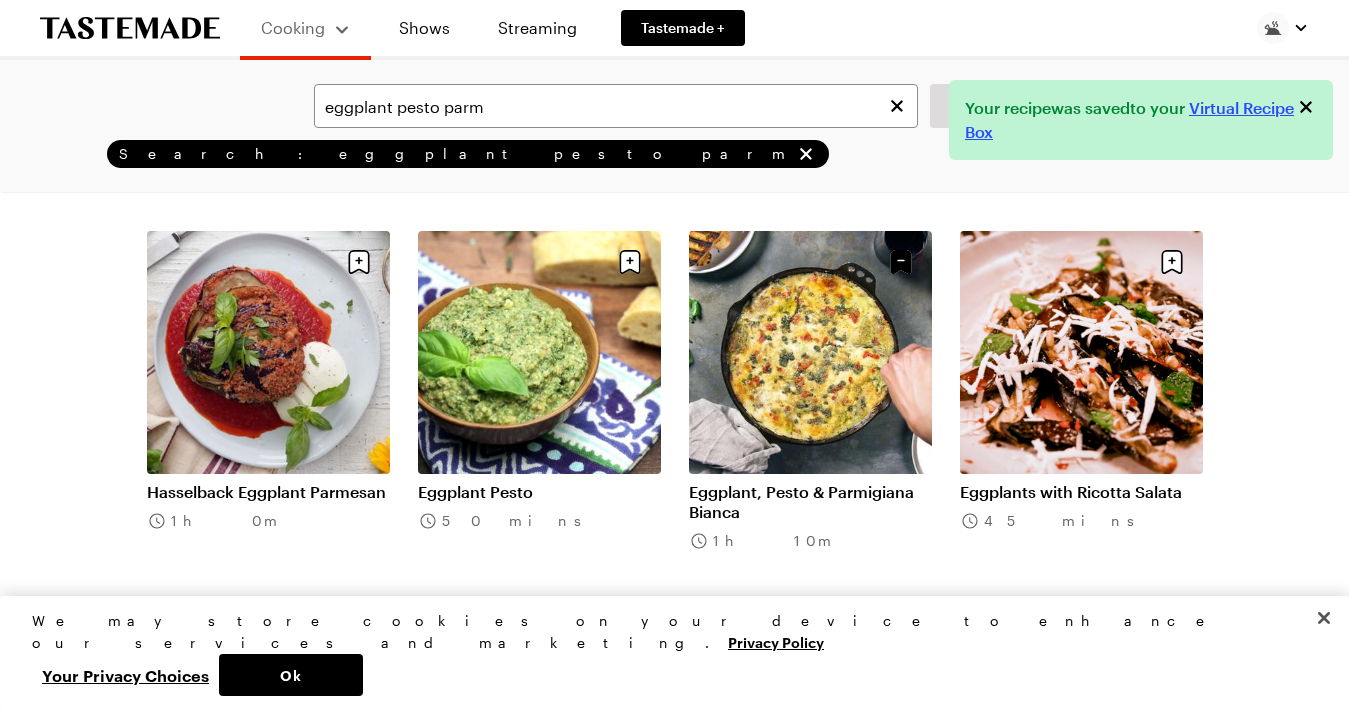 click on "Eggplant, Pesto & Parmigiana Bianca" at bounding box center [810, 502] 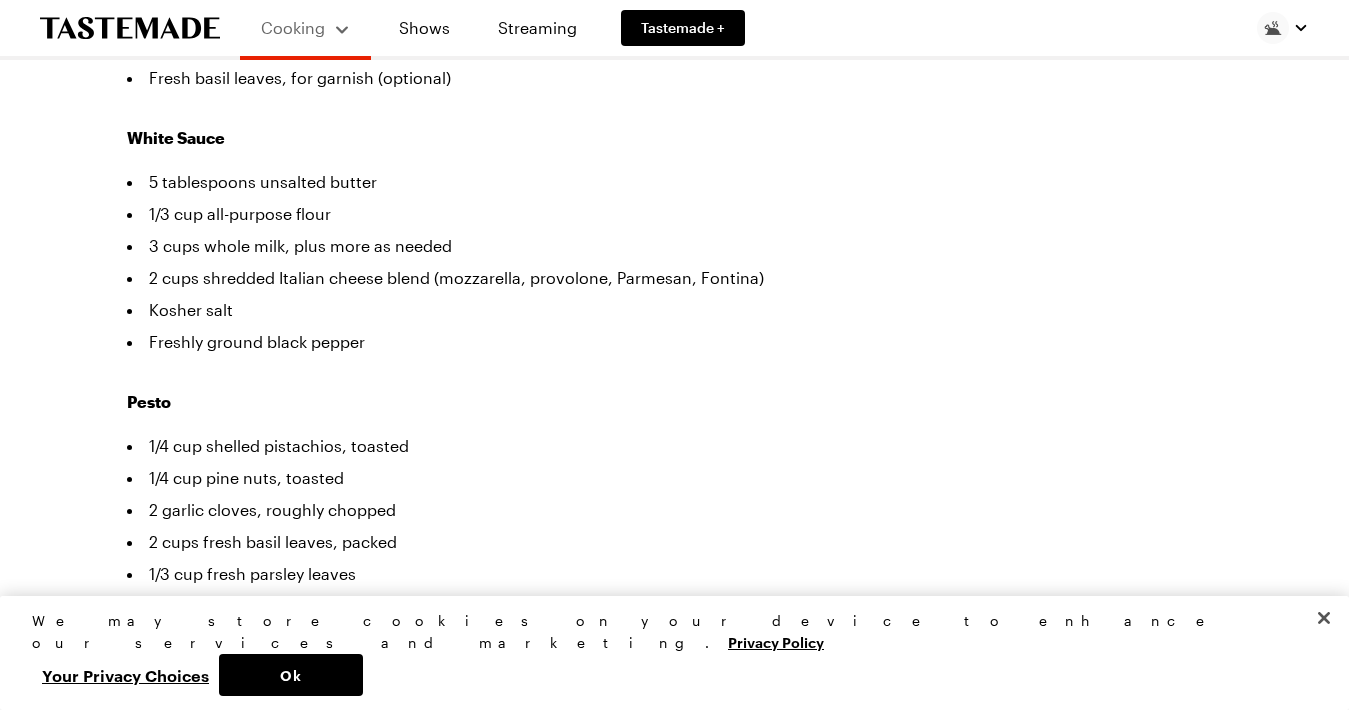 scroll, scrollTop: 0, scrollLeft: 0, axis: both 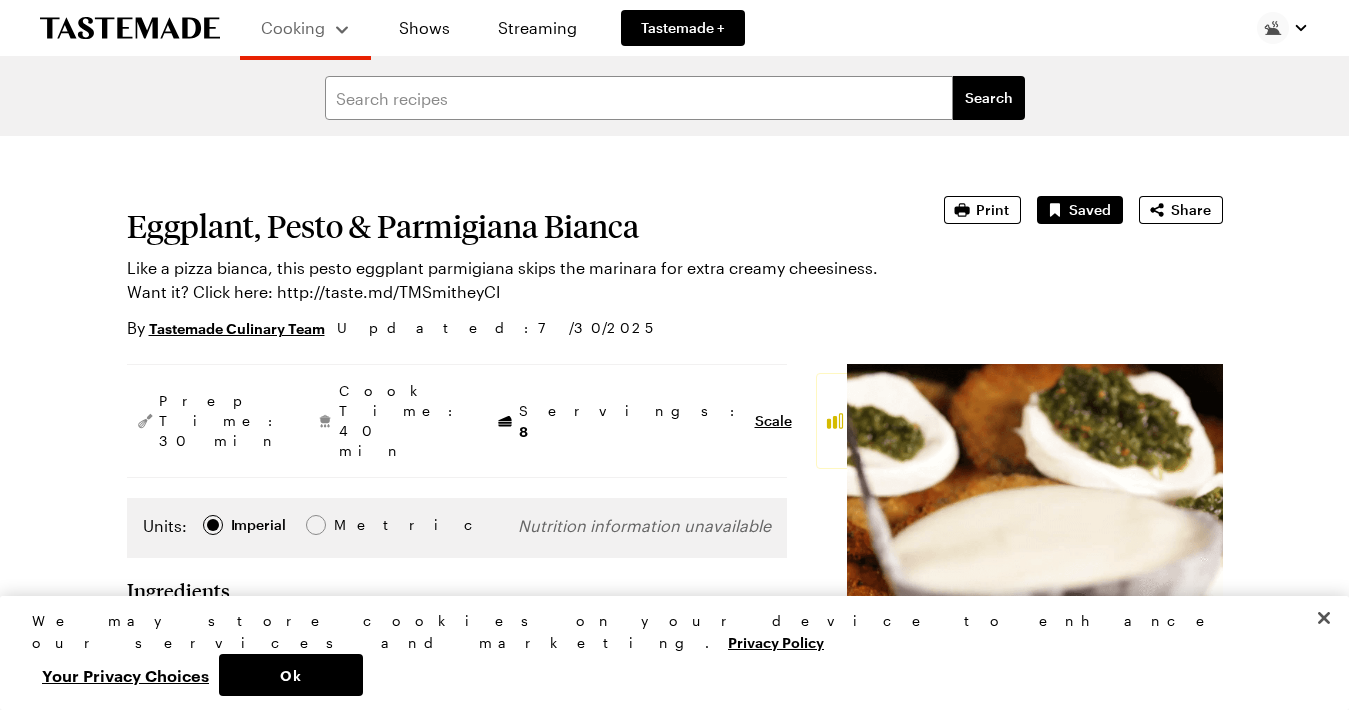 type on "x" 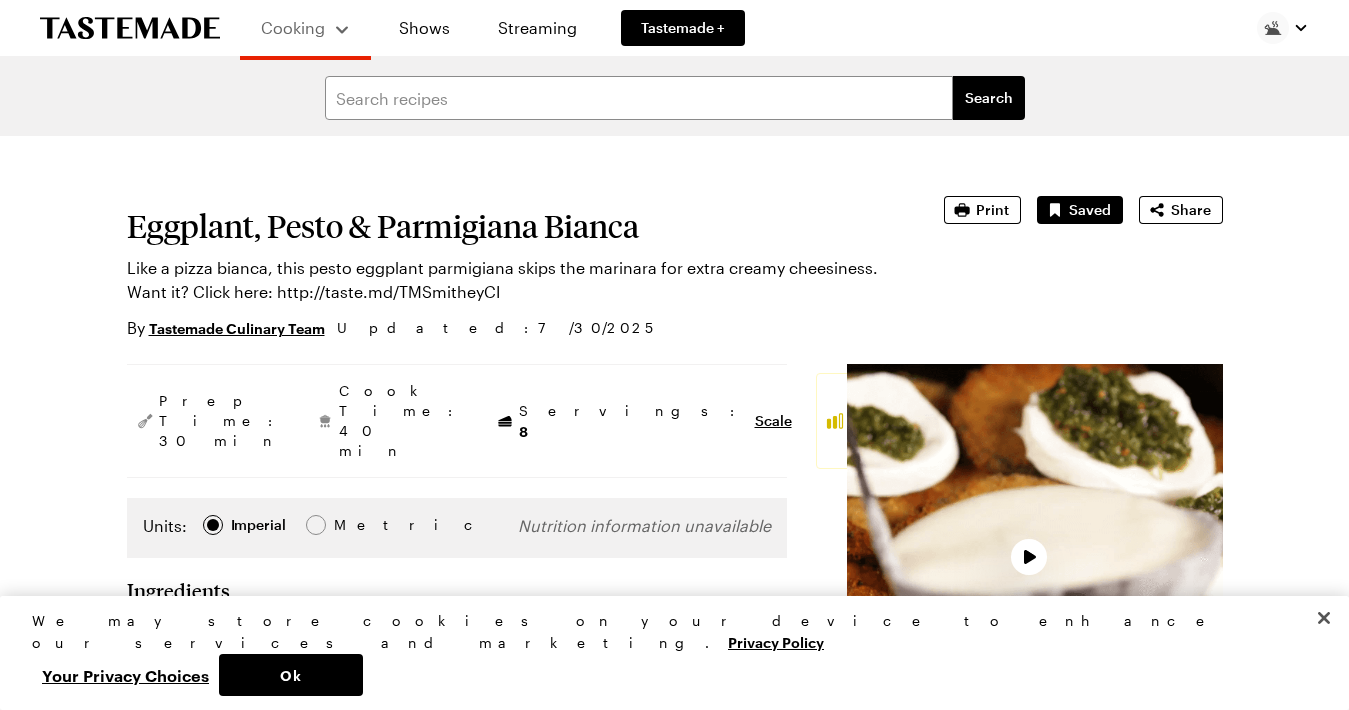 scroll, scrollTop: 0, scrollLeft: 0, axis: both 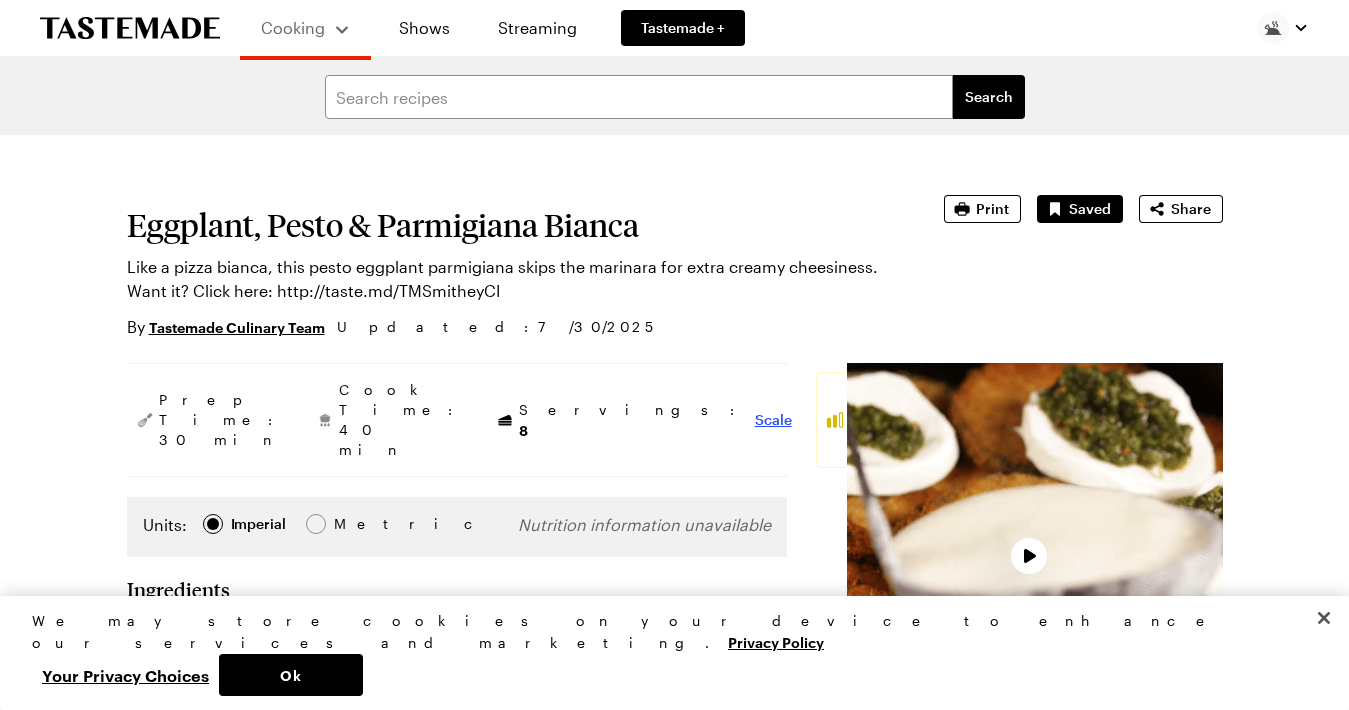 click on "Scale" at bounding box center [773, 420] 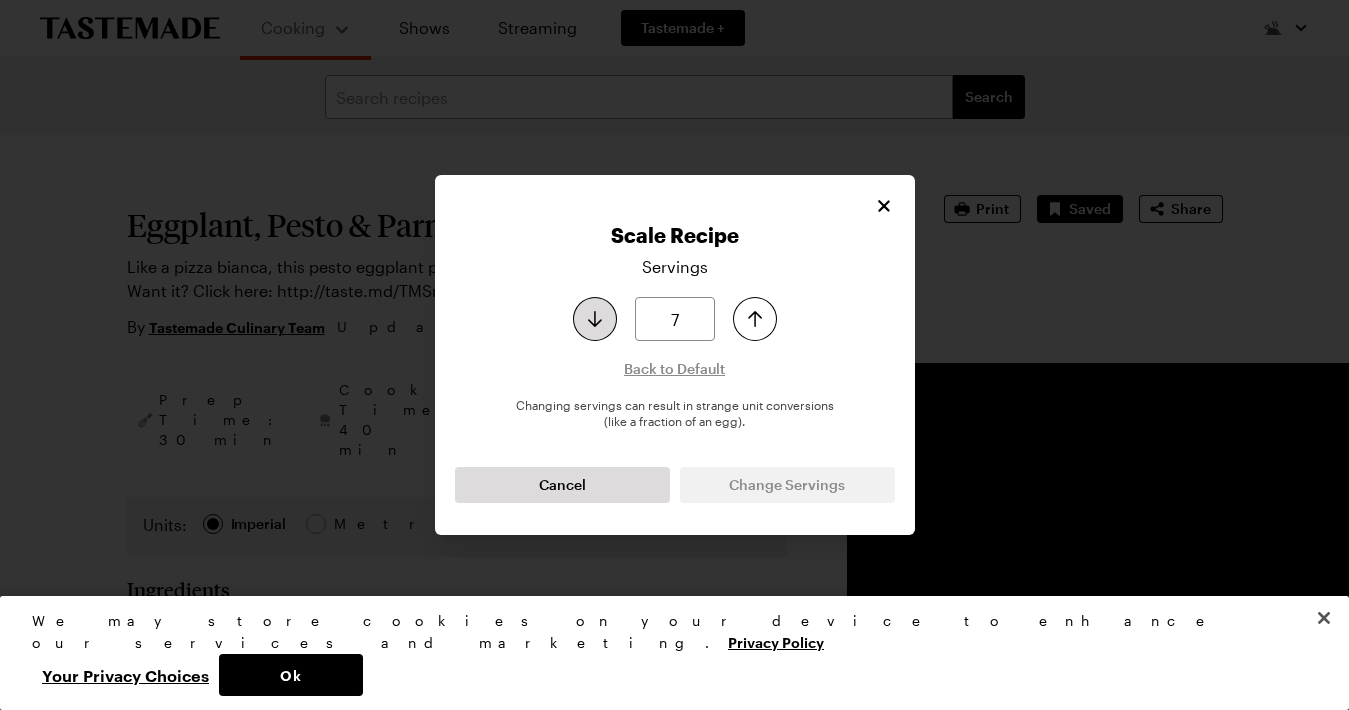 click 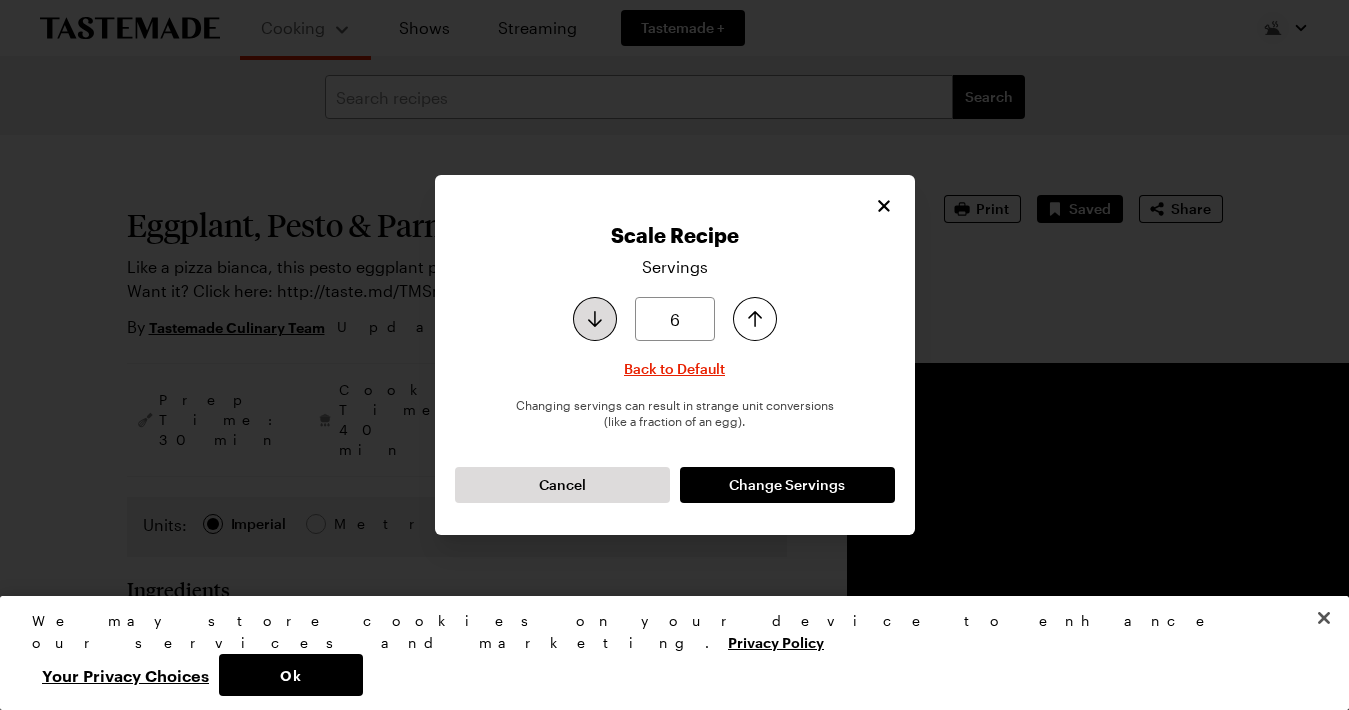 click 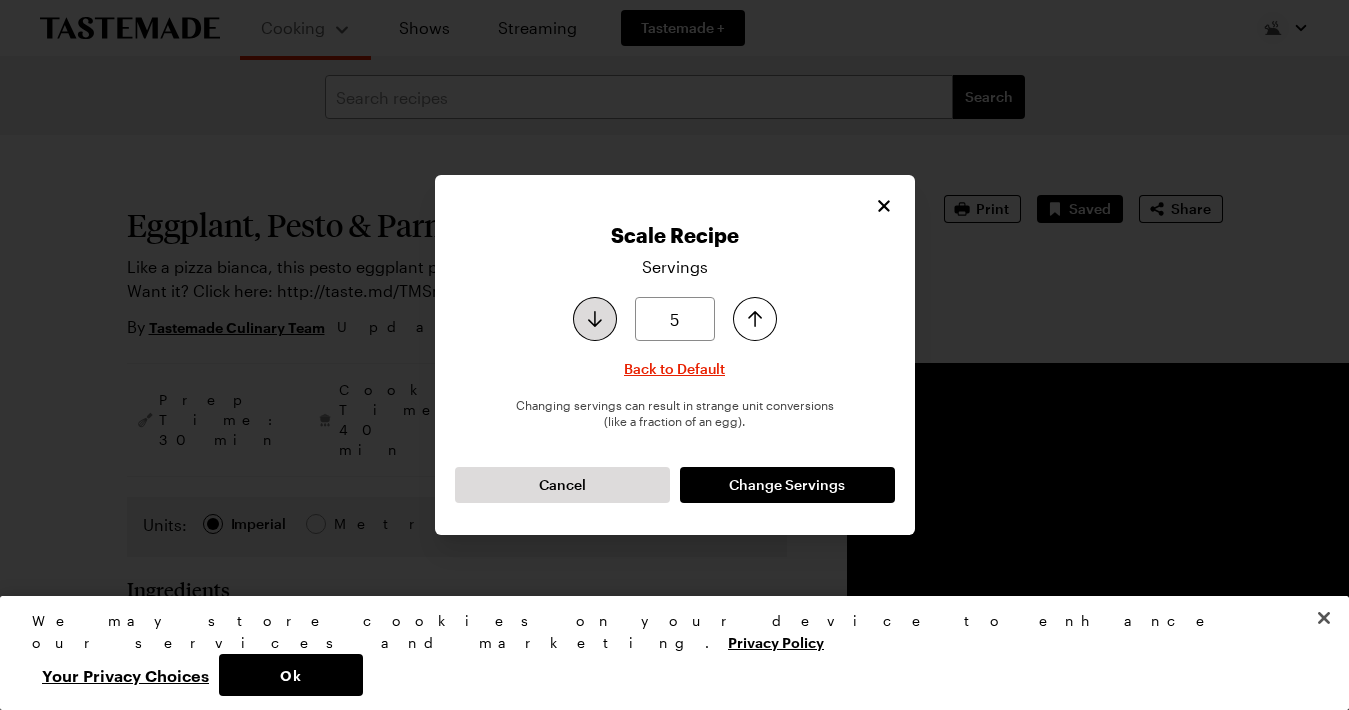 click 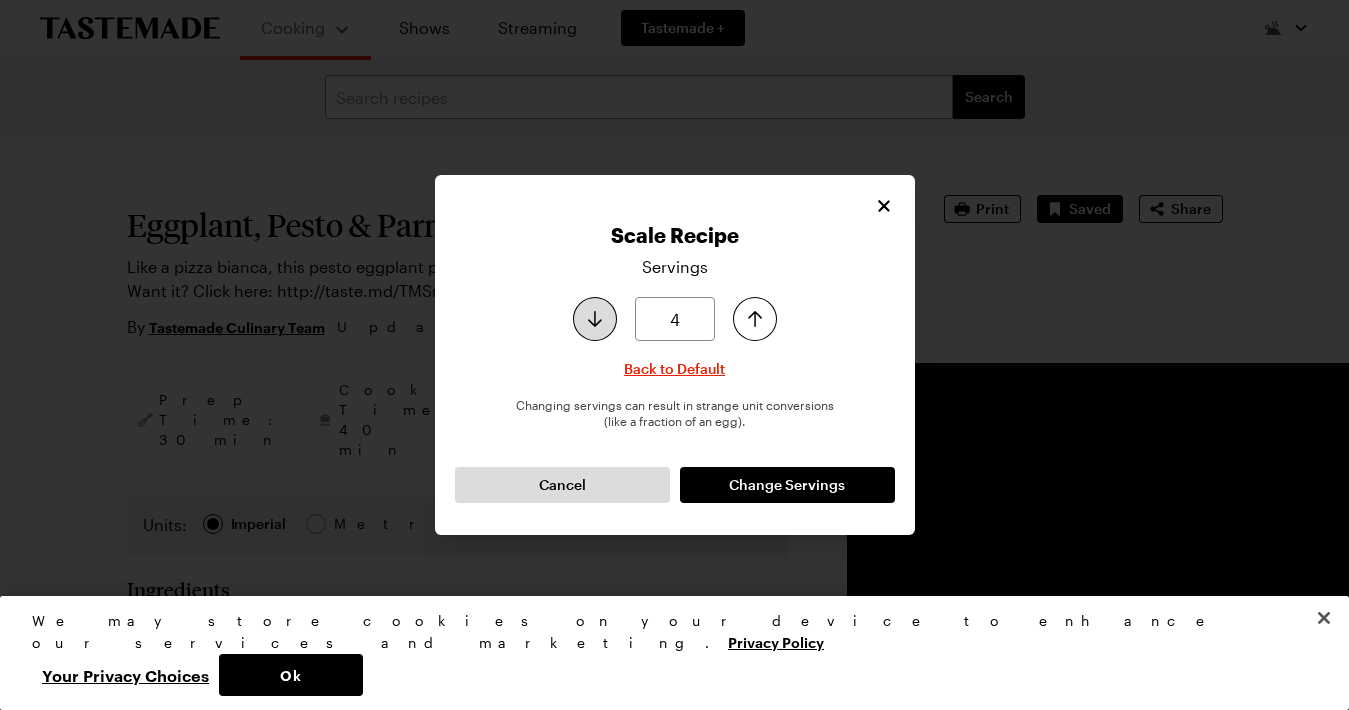 click 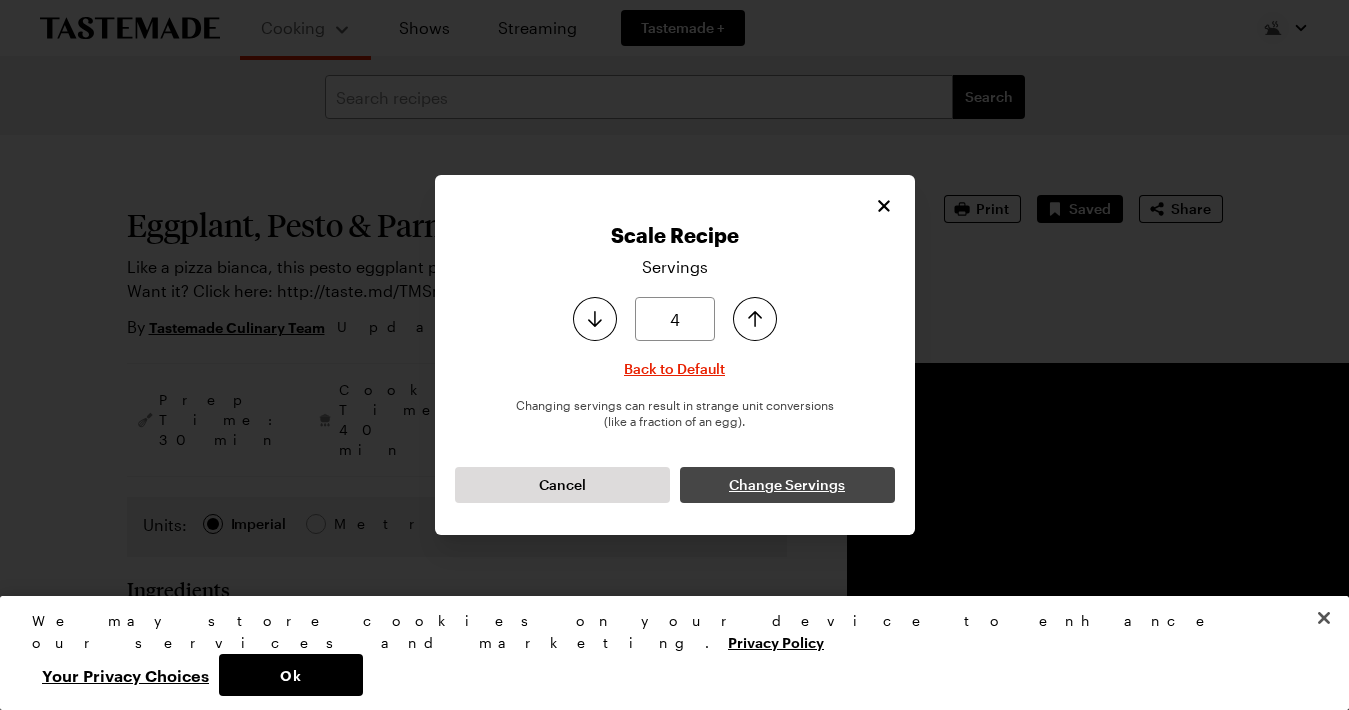 click on "Change Servings" at bounding box center [787, 485] 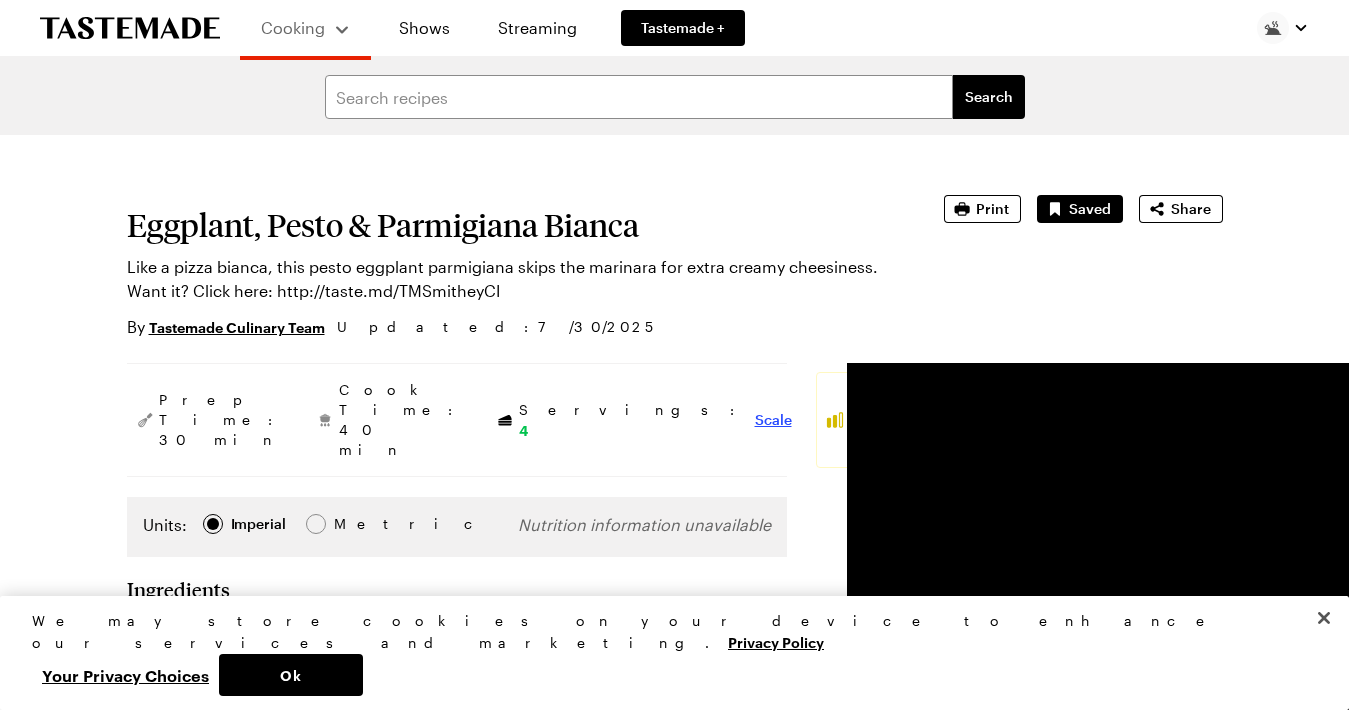 type on "x" 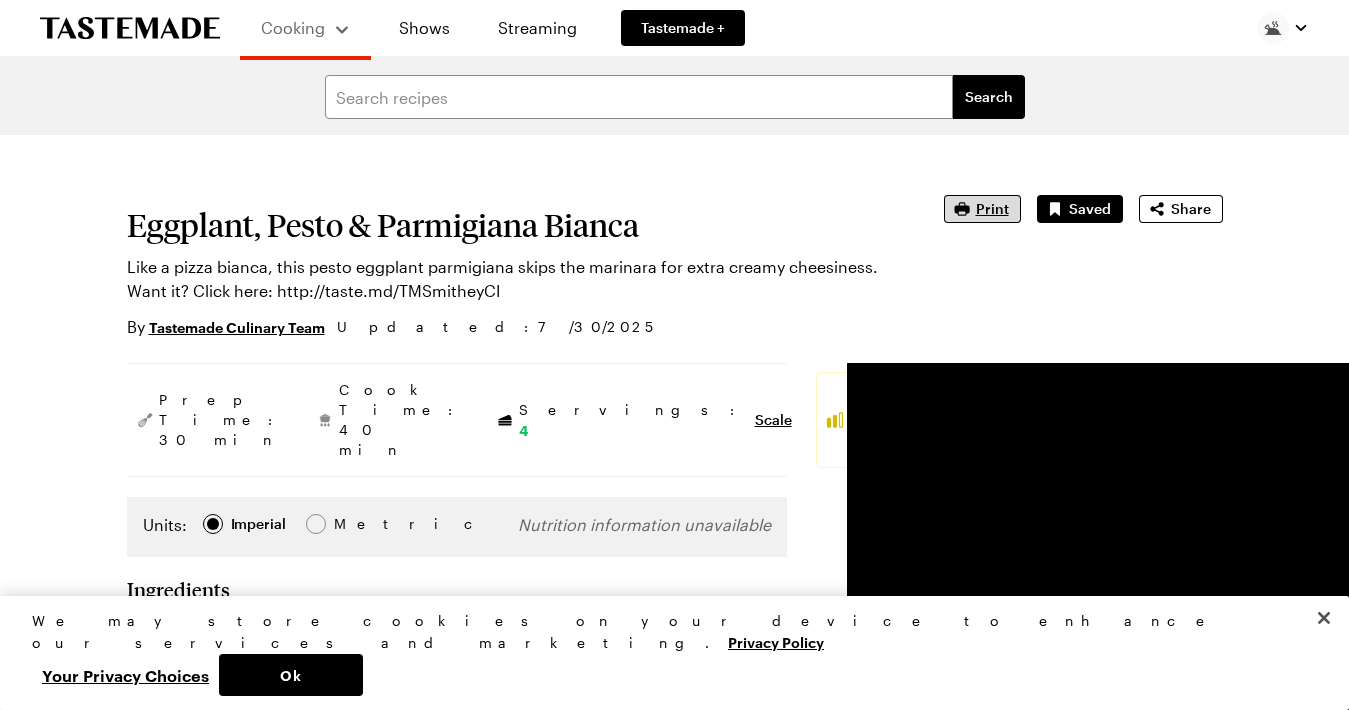 click 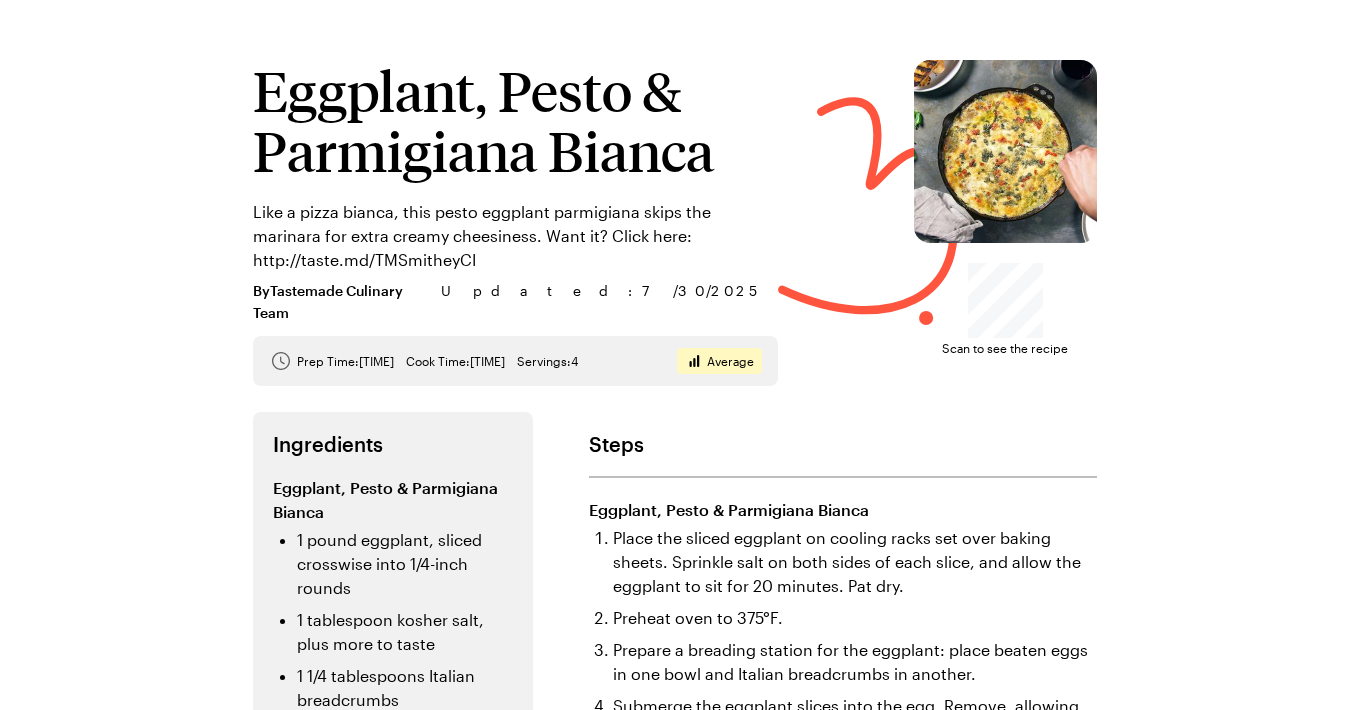 scroll, scrollTop: 0, scrollLeft: 0, axis: both 